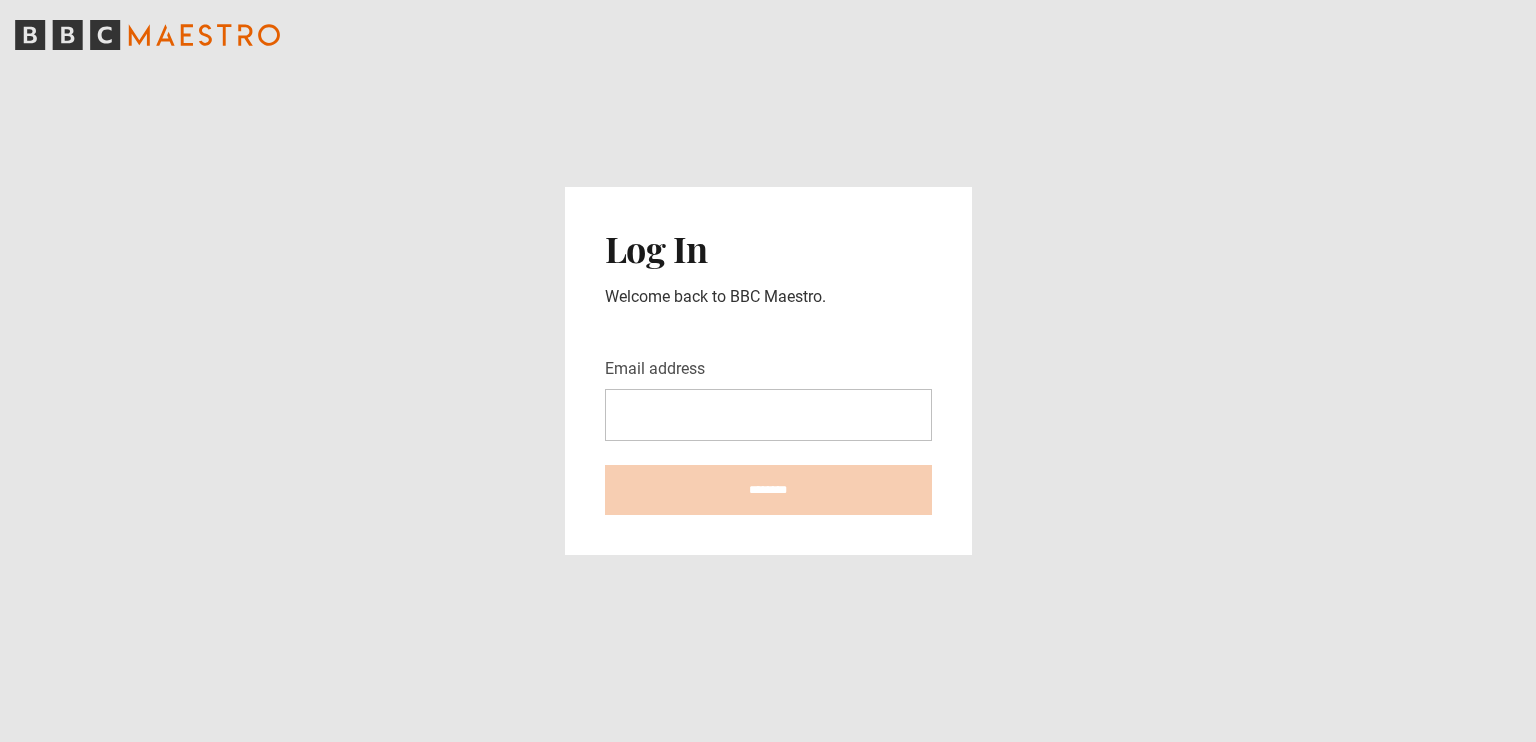 scroll, scrollTop: 0, scrollLeft: 0, axis: both 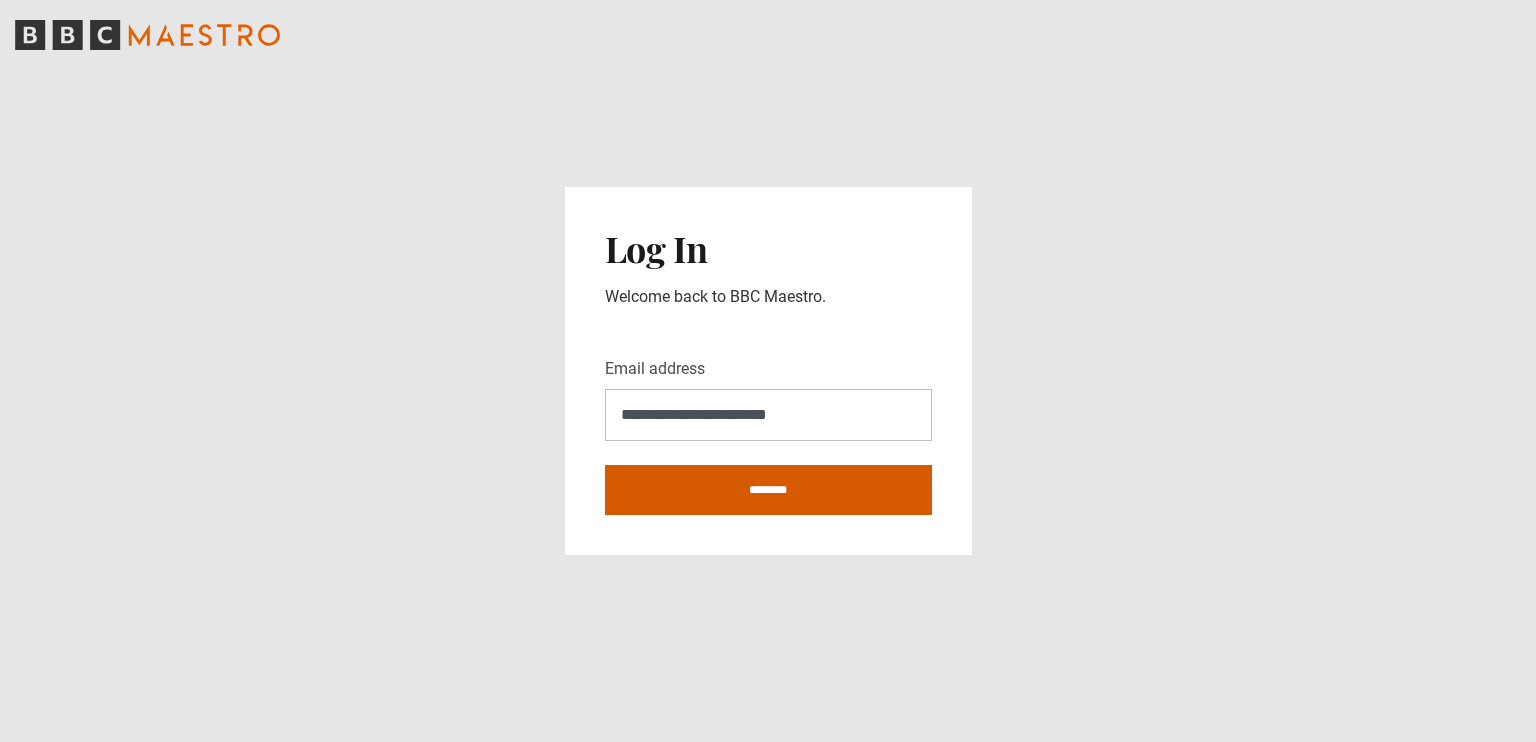 type on "**********" 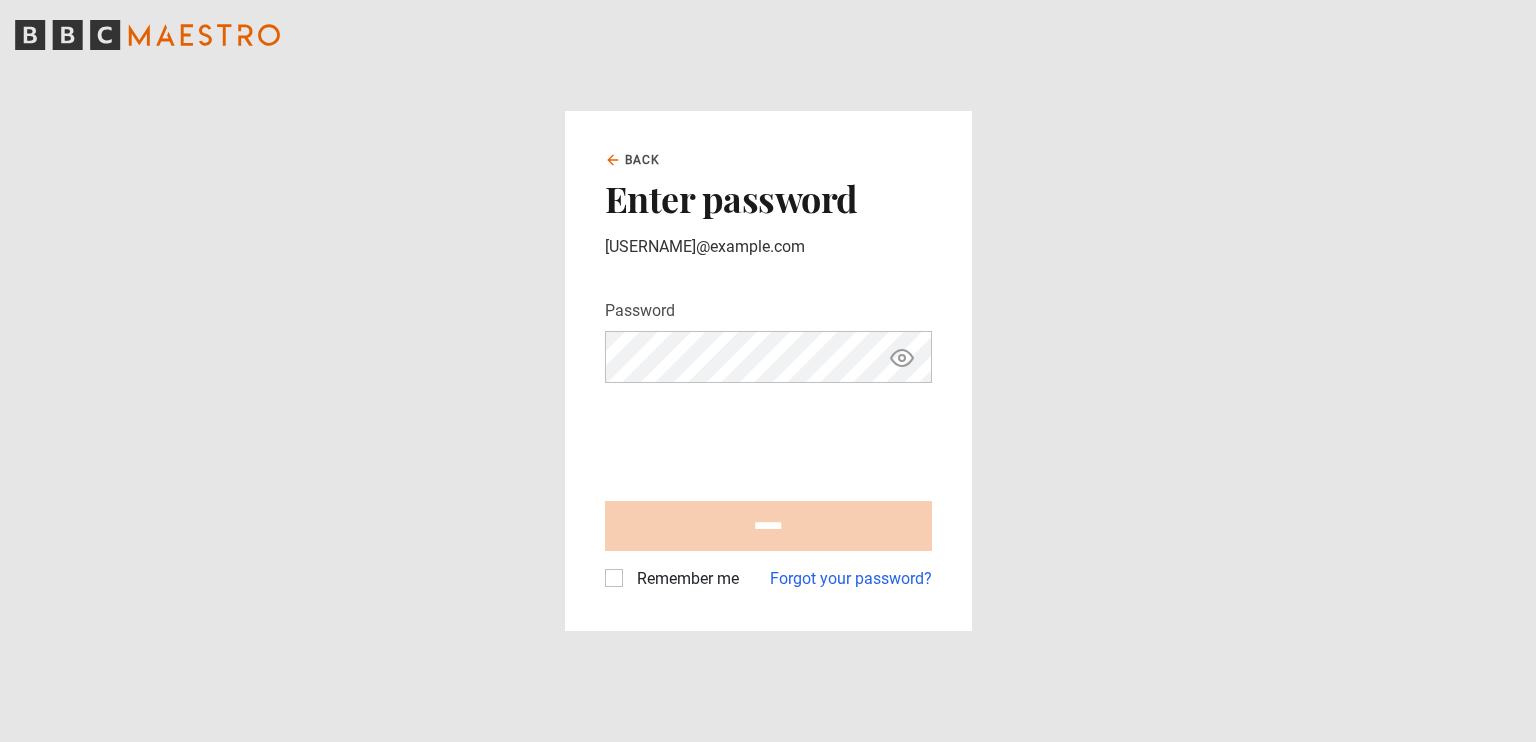 scroll, scrollTop: 0, scrollLeft: 0, axis: both 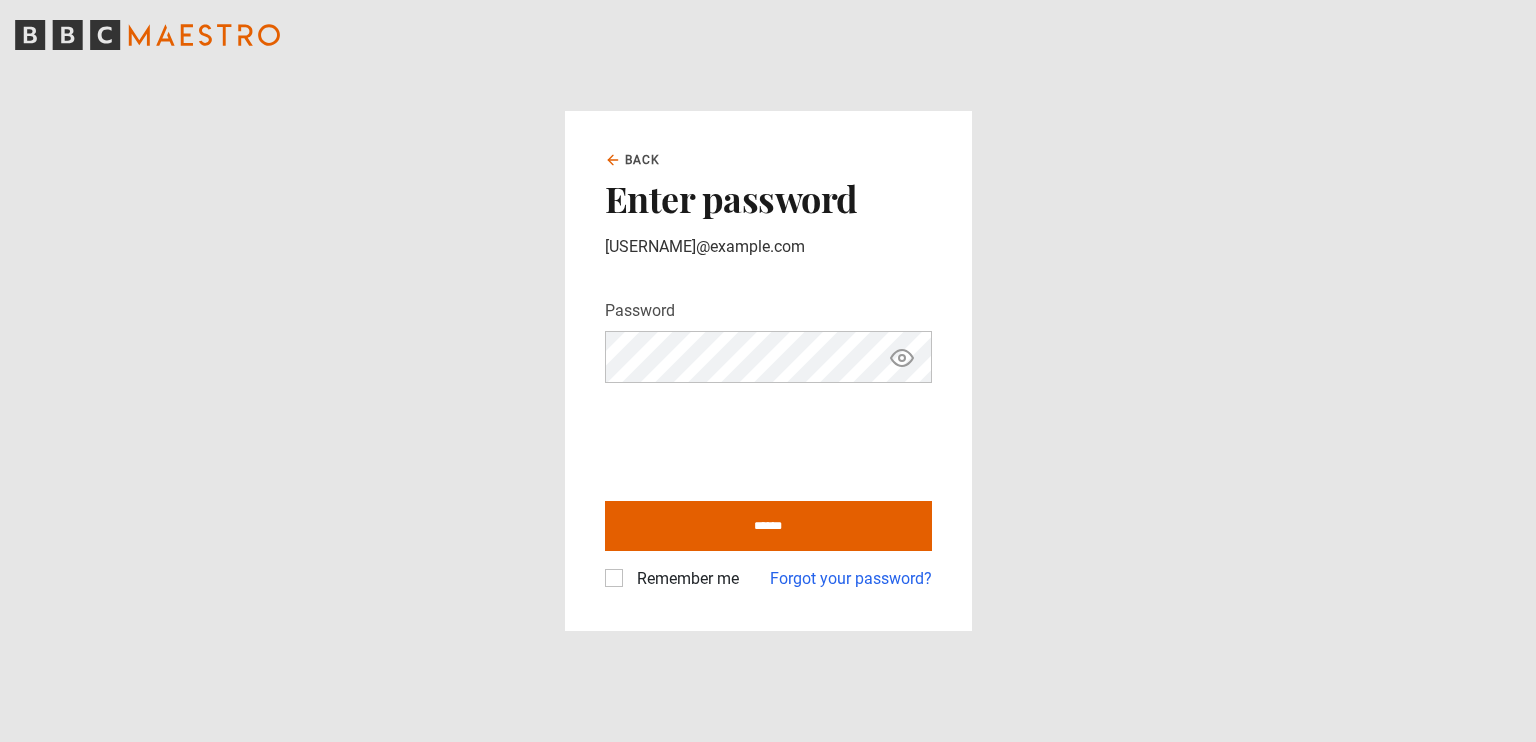 click 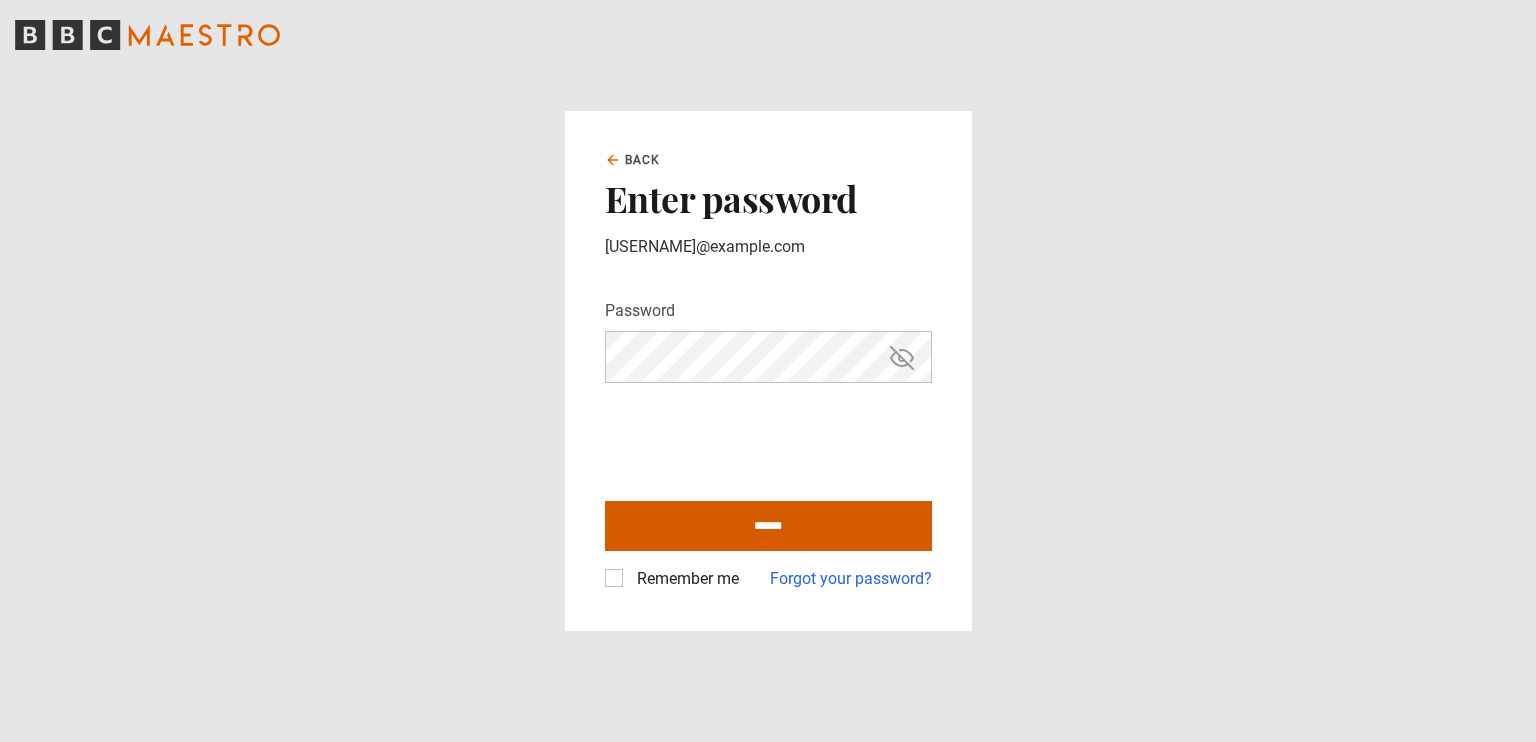 click on "******" at bounding box center [768, 526] 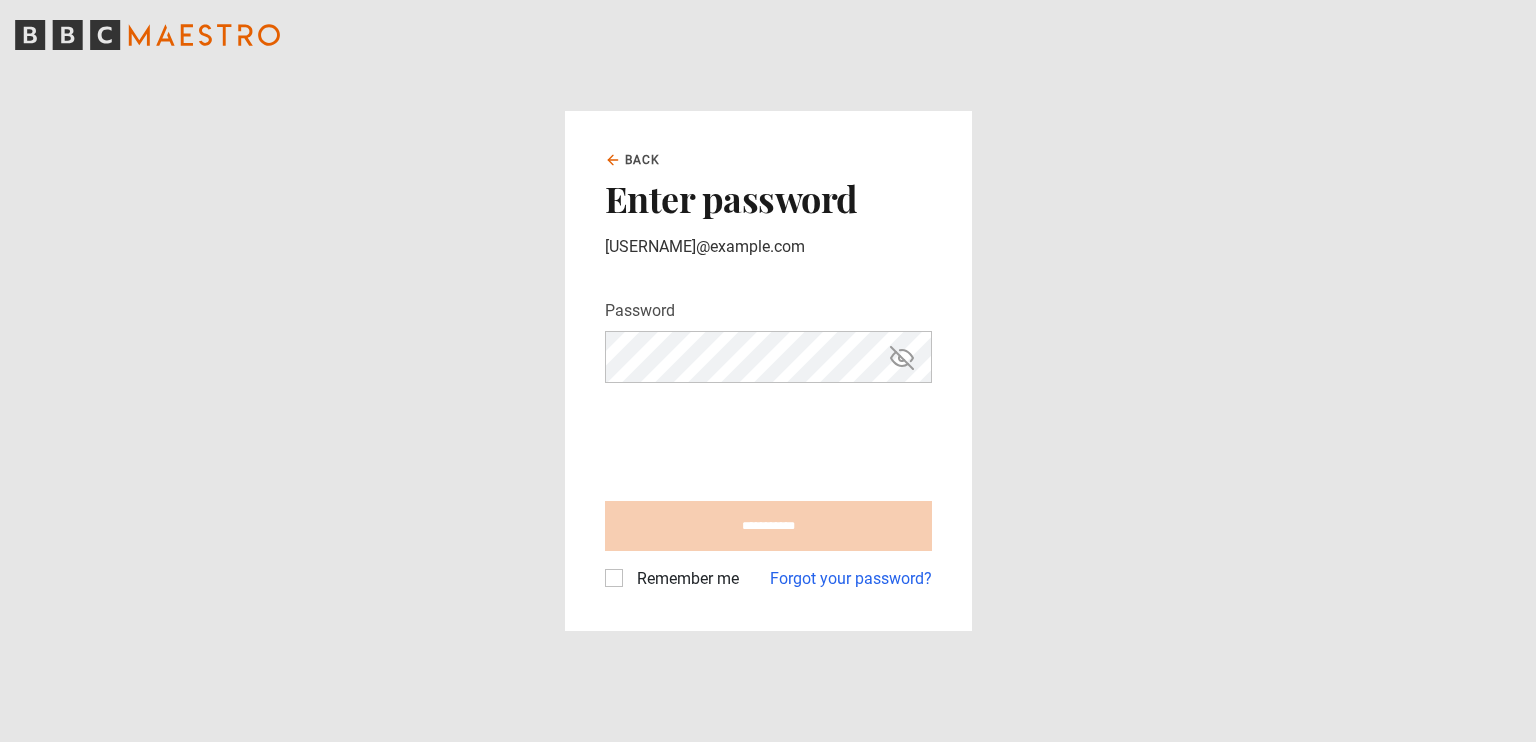 type on "**********" 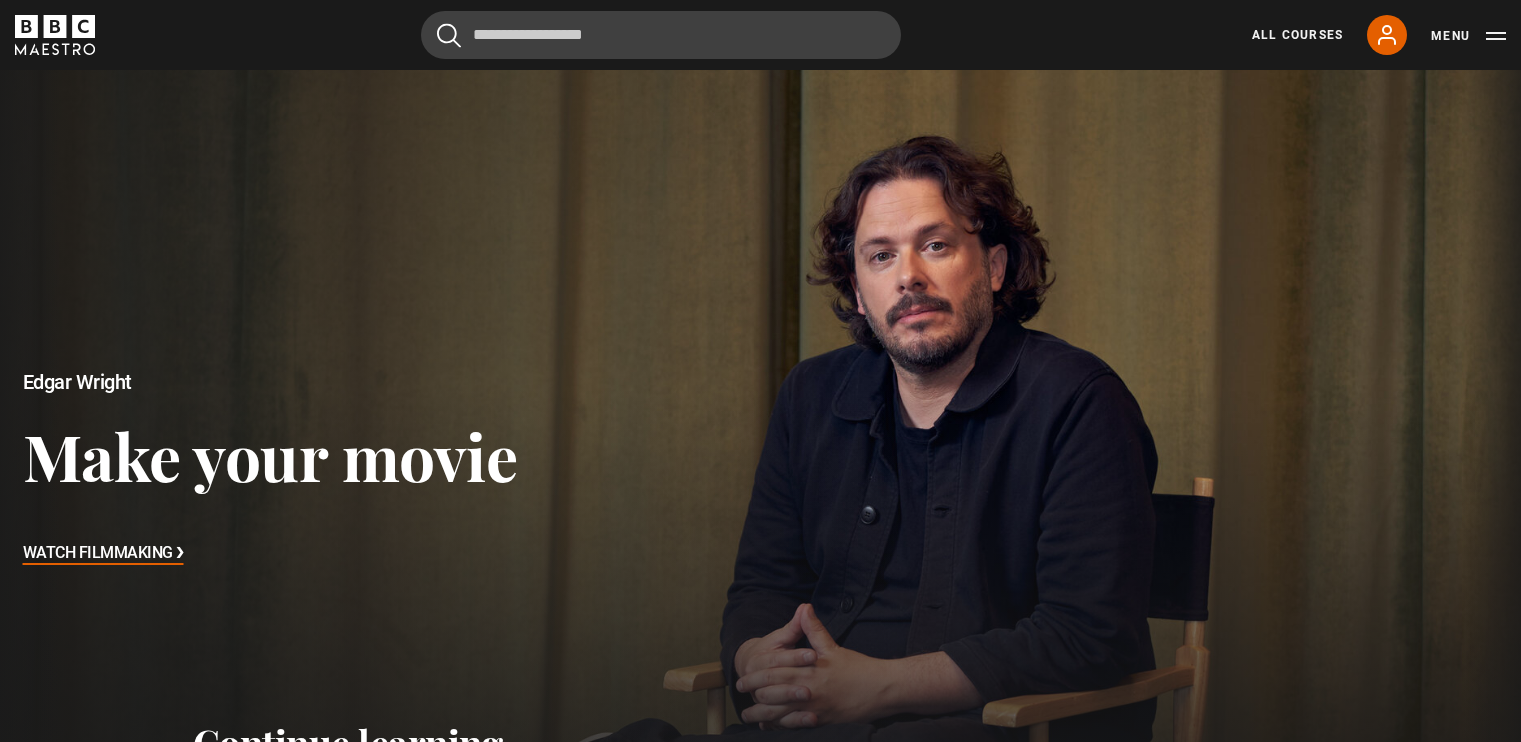 scroll, scrollTop: 0, scrollLeft: 0, axis: both 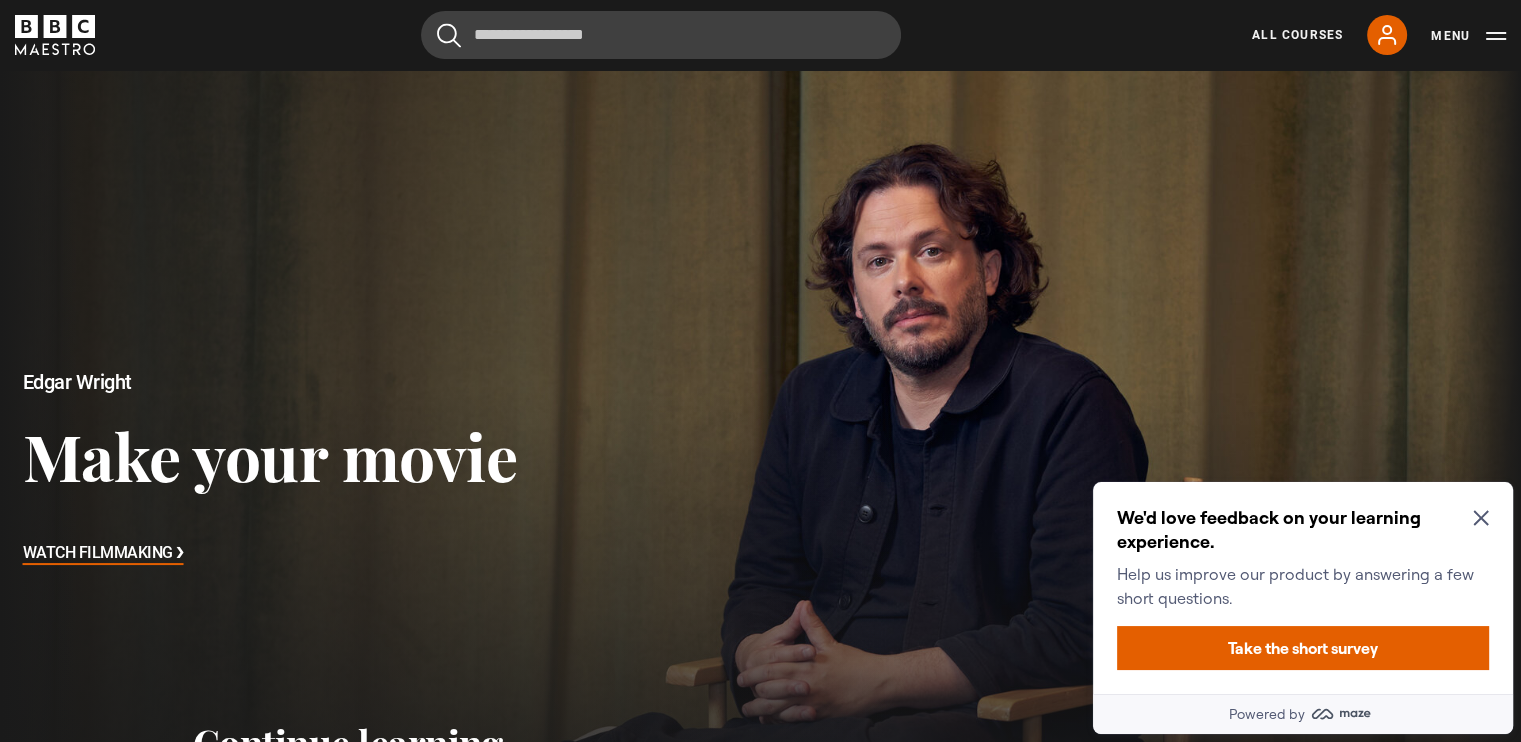 click on "We'd love feedback on your learning experience. Help us improve our product by answering a few short questions. Take the short survey" at bounding box center [1303, 588] 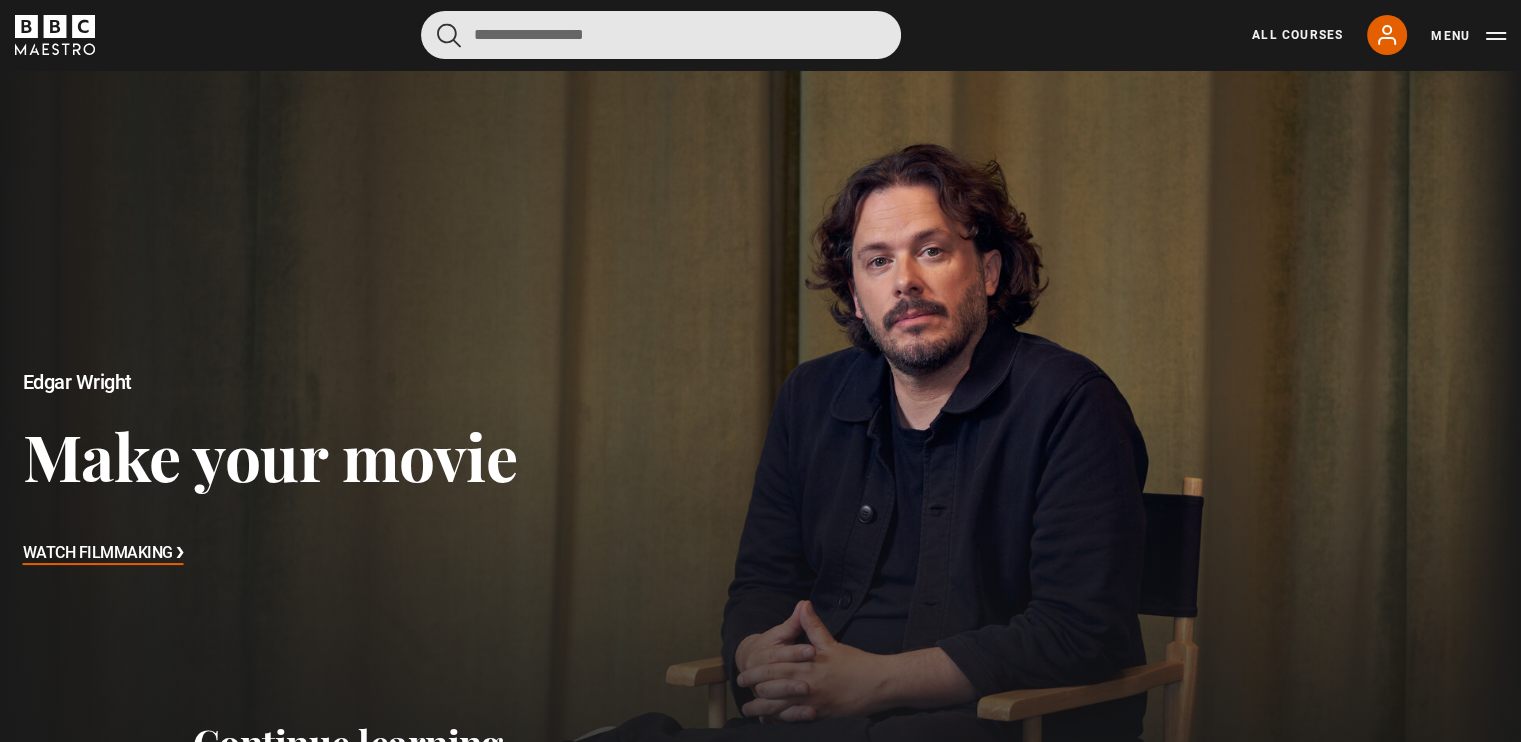 click at bounding box center (661, 35) 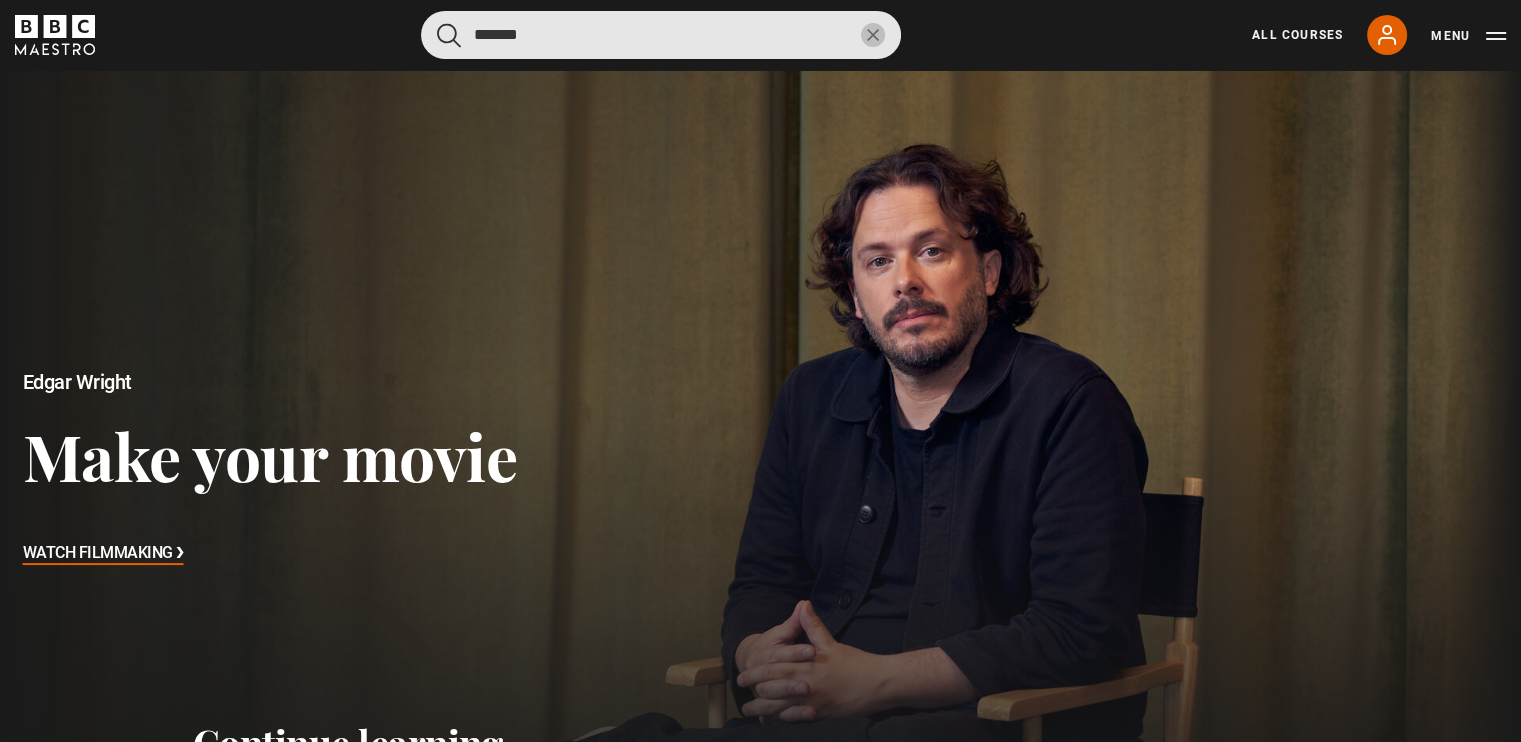 type on "*******" 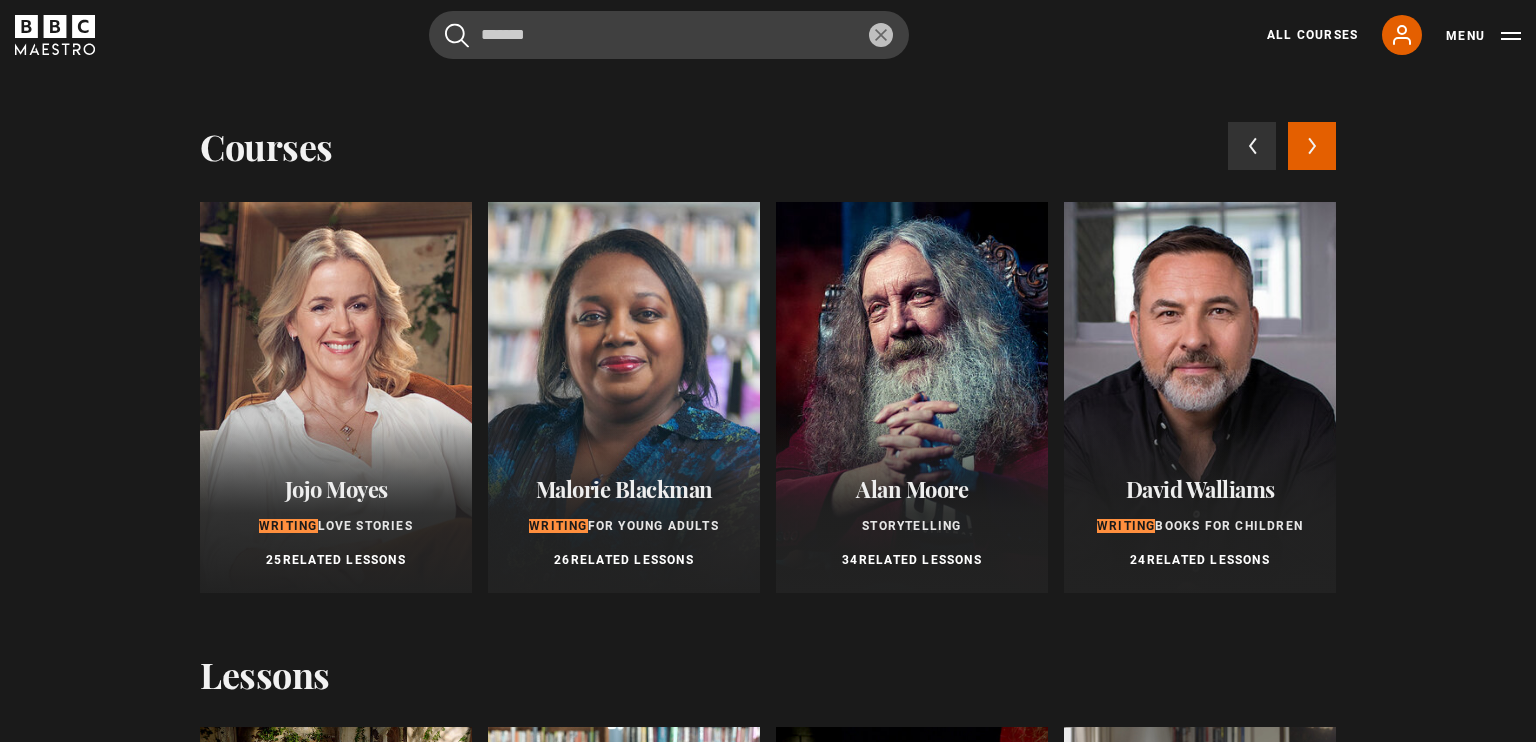 click on "Next courses" at bounding box center [1312, 146] 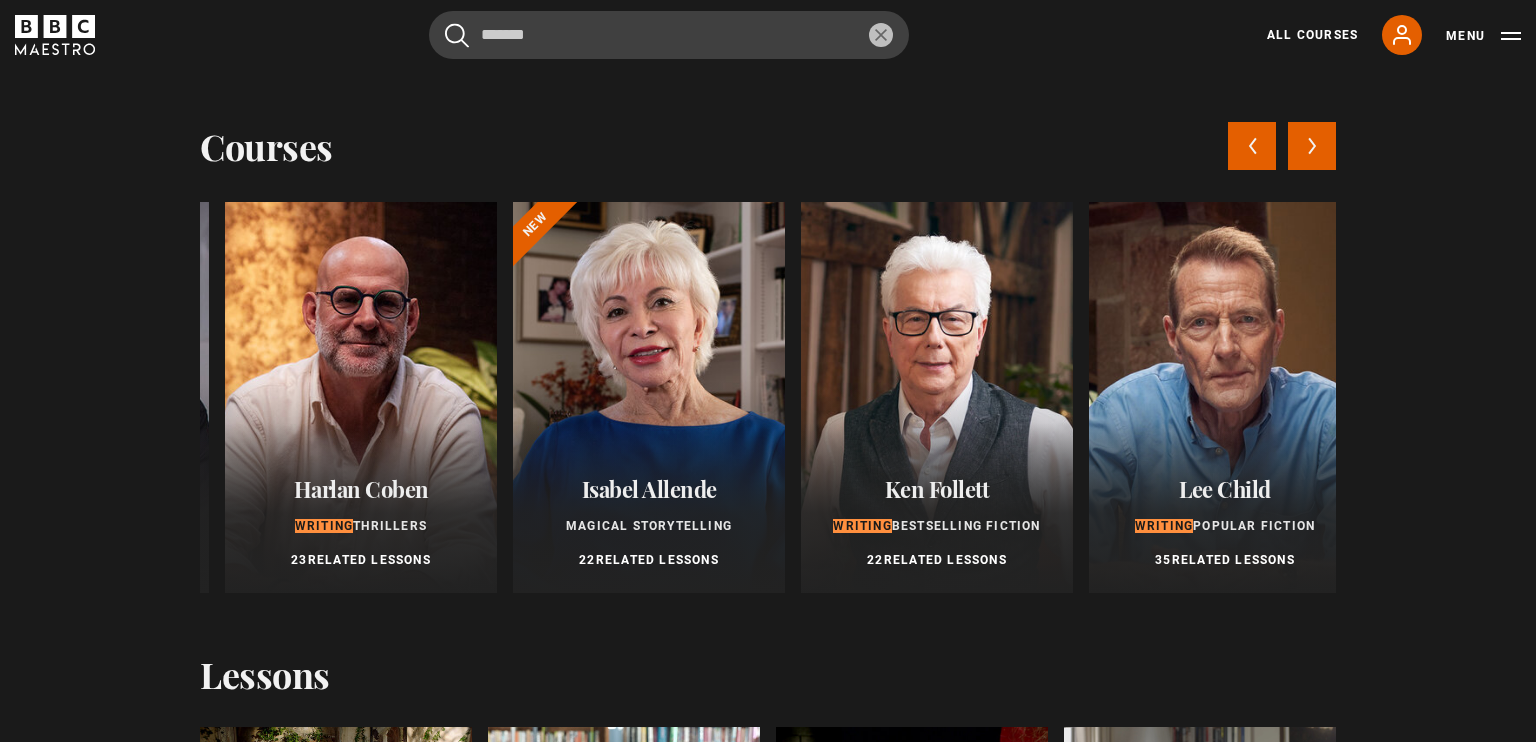scroll, scrollTop: 0, scrollLeft: 1152, axis: horizontal 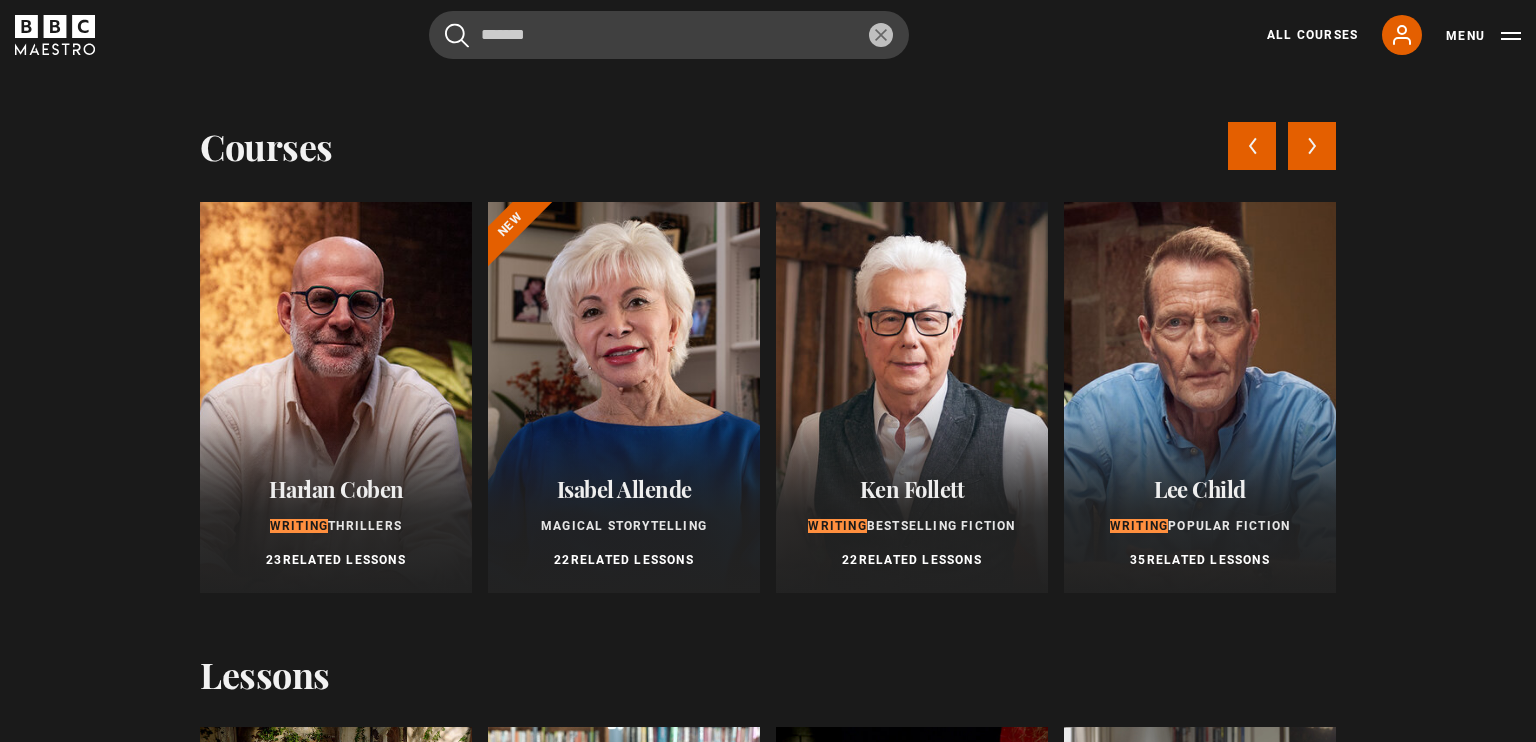 click at bounding box center (624, 397) 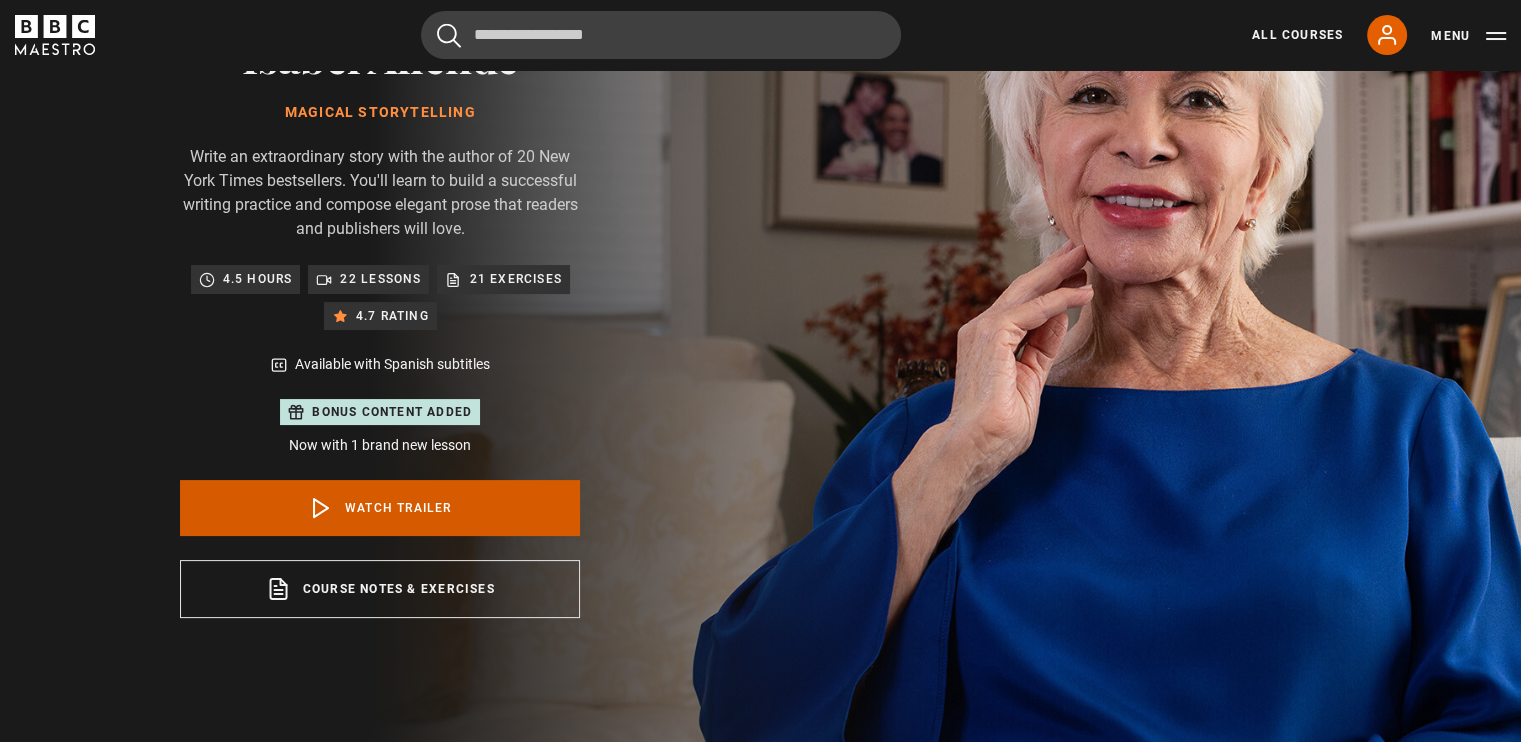 scroll, scrollTop: 200, scrollLeft: 0, axis: vertical 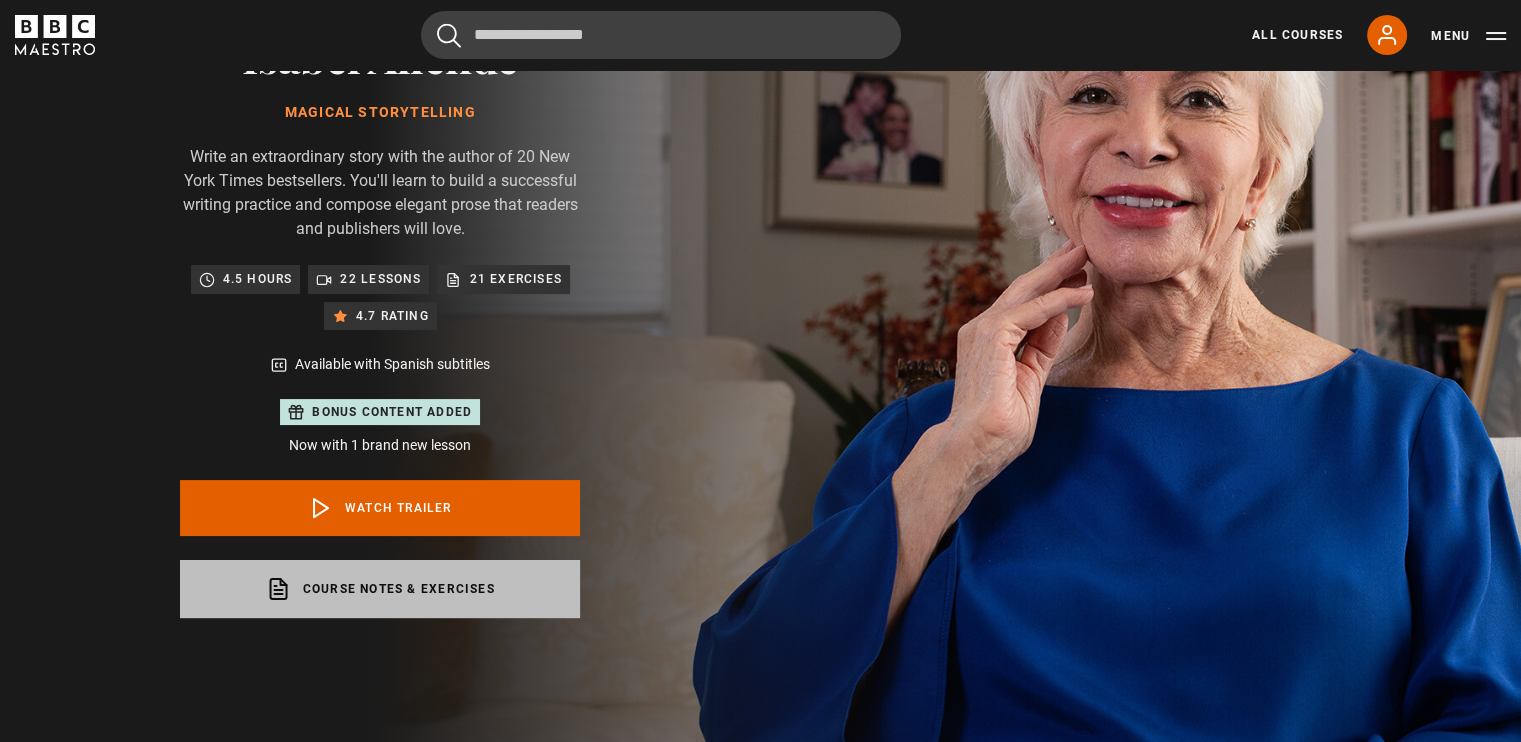 click on "Course notes & exercises
opens in a new tab" at bounding box center [380, 589] 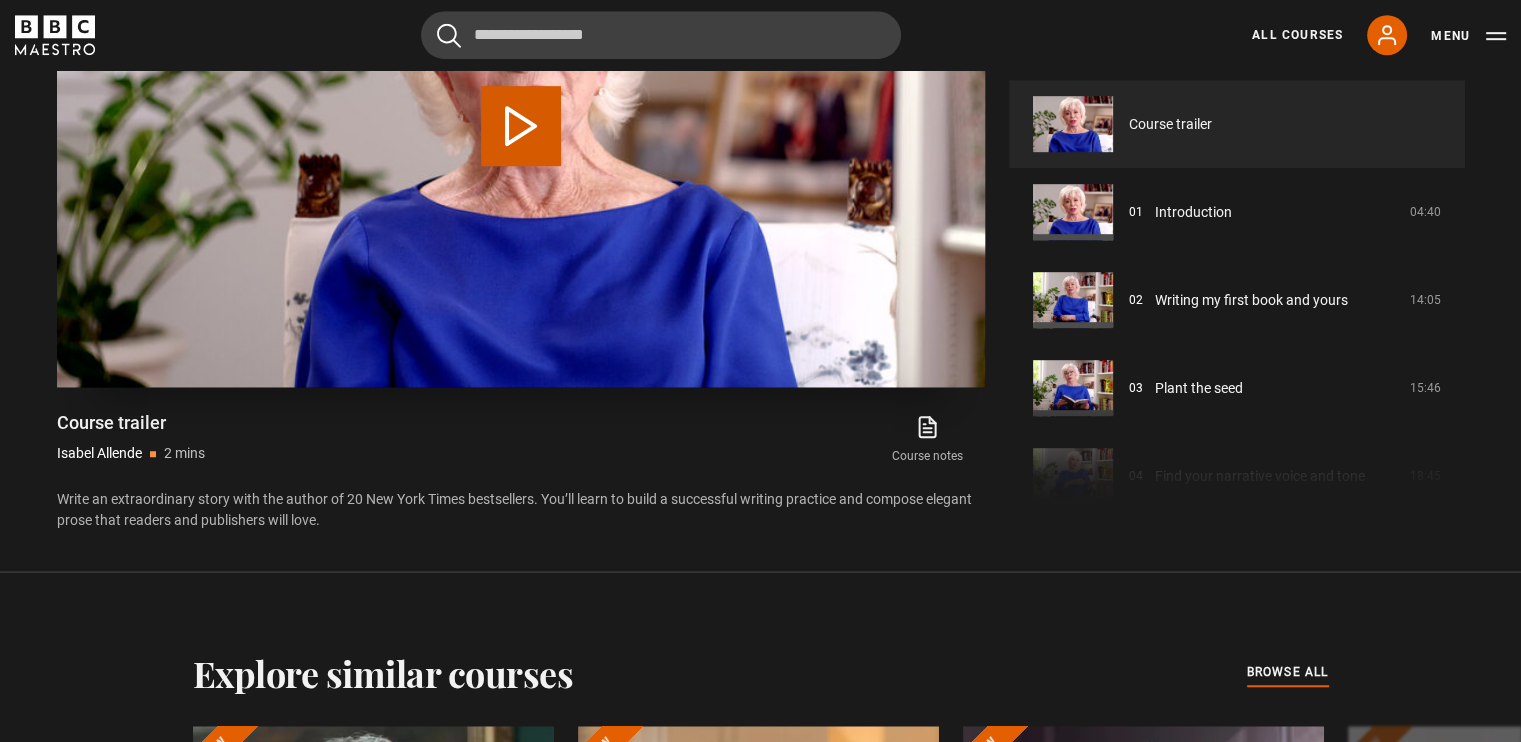 scroll, scrollTop: 1200, scrollLeft: 0, axis: vertical 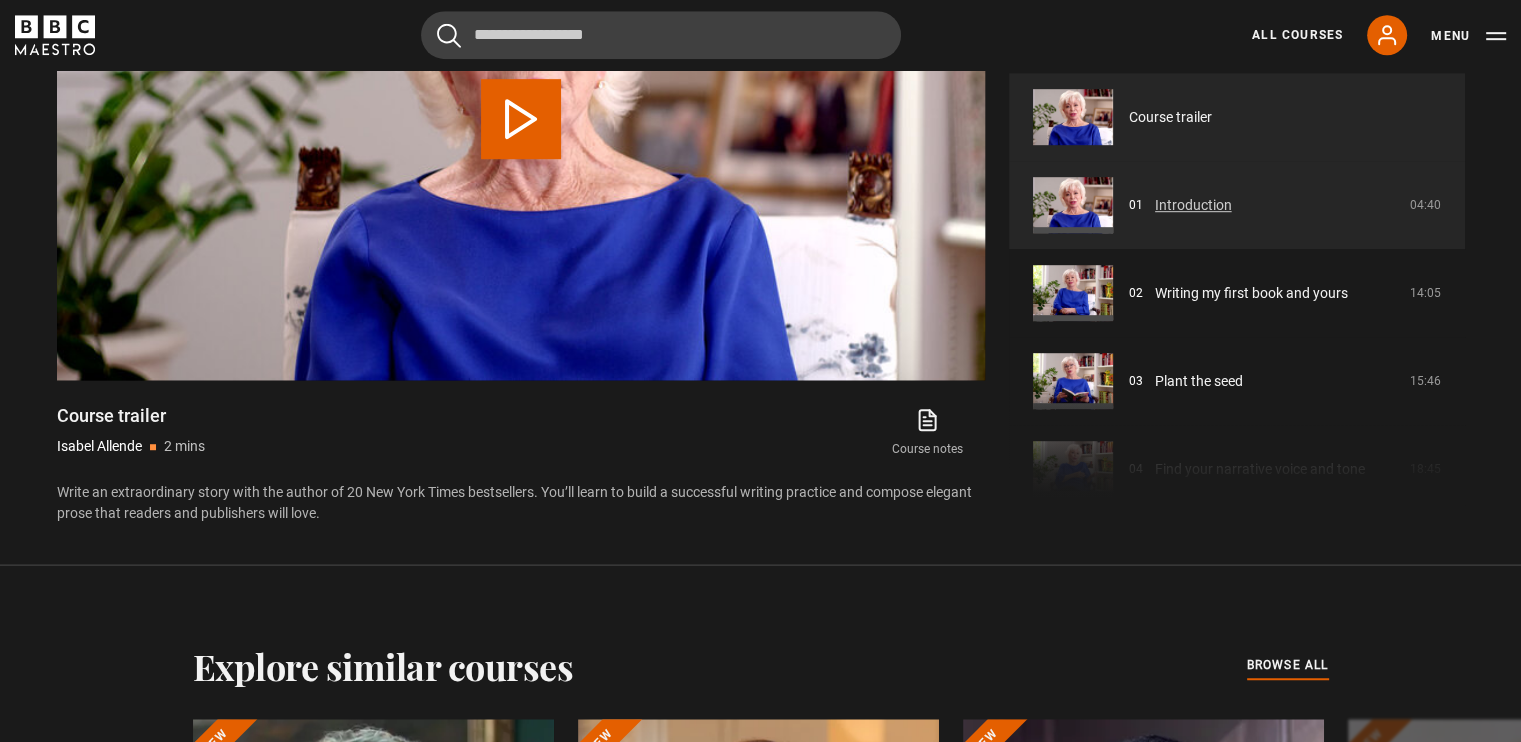 click on "Introduction" at bounding box center [1193, 205] 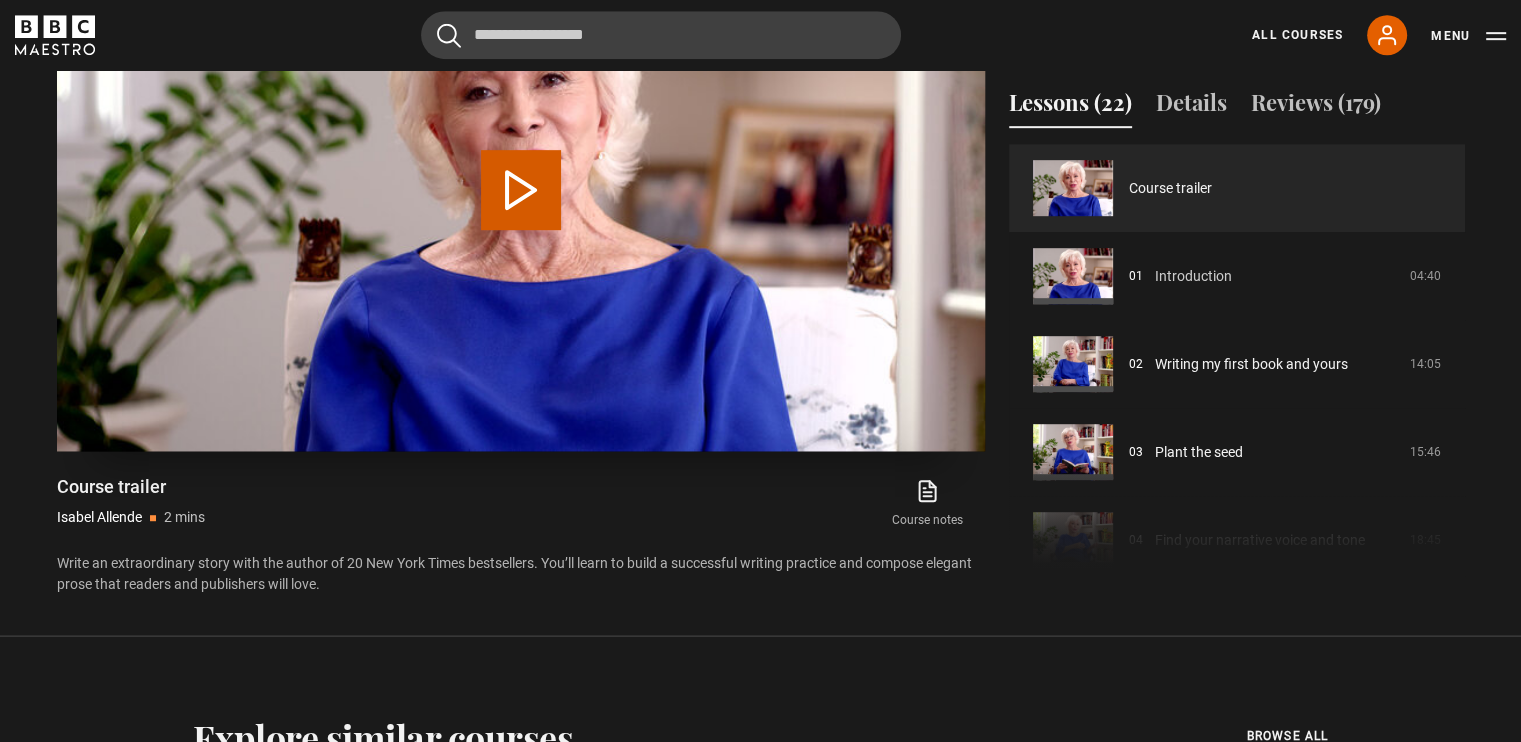 scroll, scrollTop: 1100, scrollLeft: 0, axis: vertical 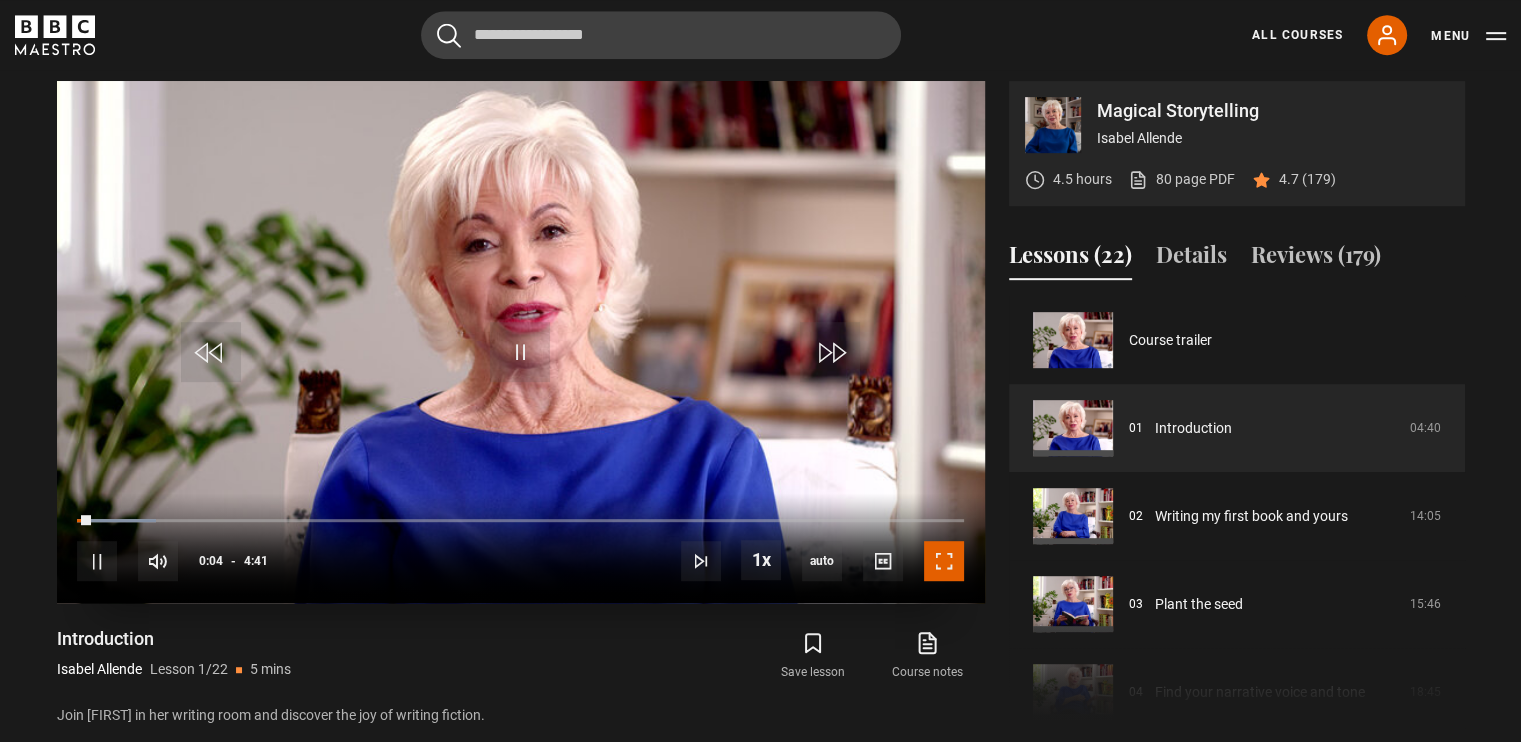 click at bounding box center (944, 561) 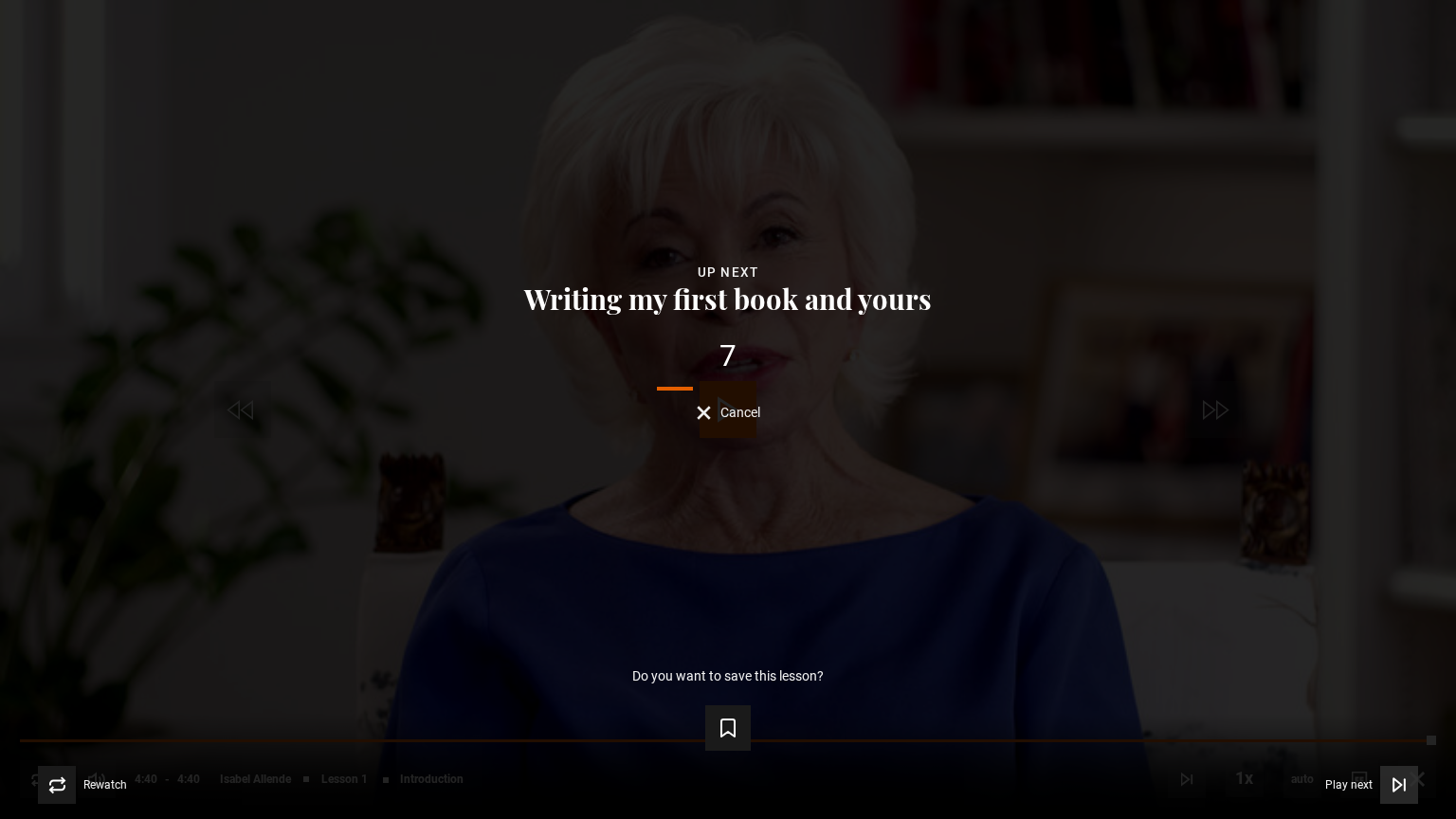 click 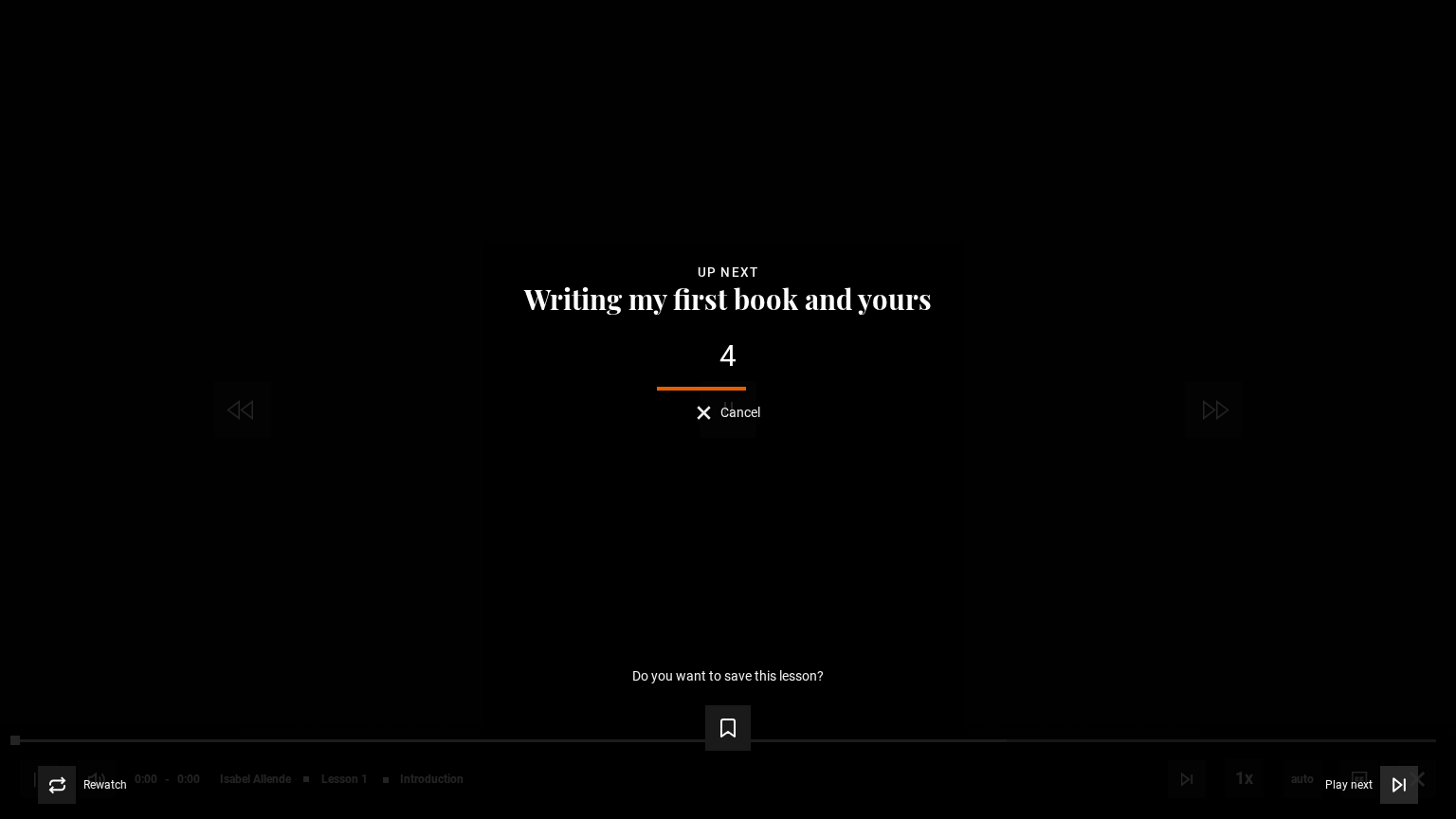 click 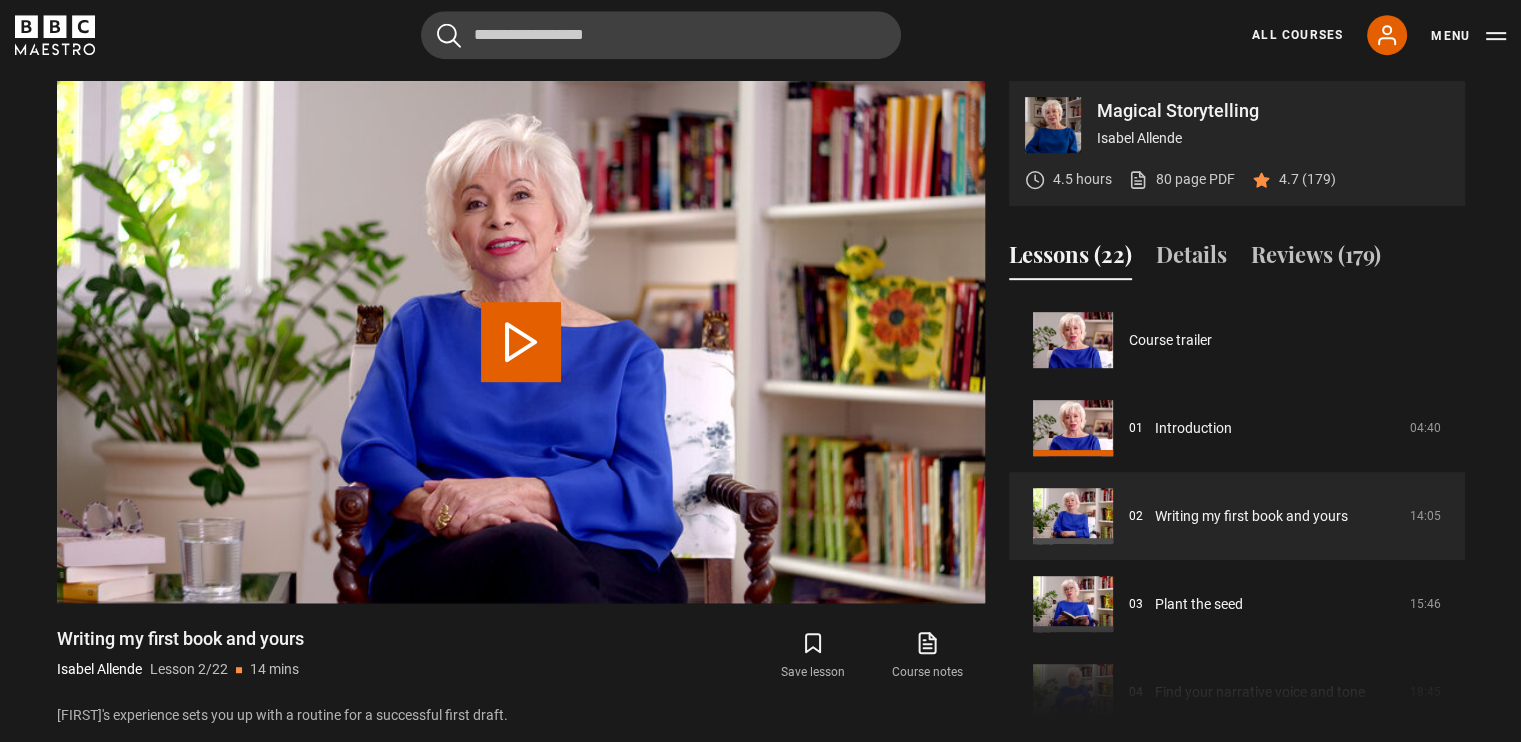 scroll, scrollTop: 88, scrollLeft: 0, axis: vertical 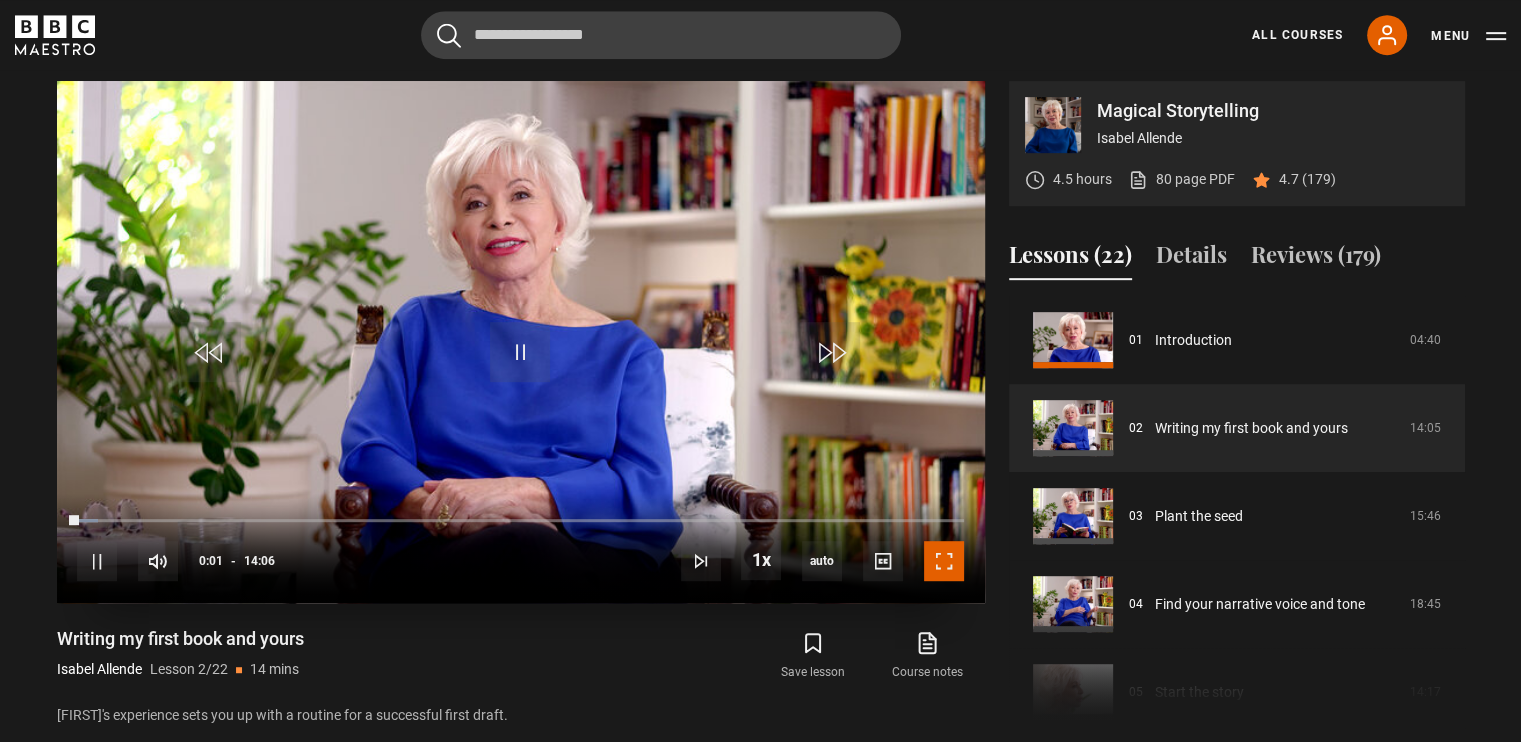 drag, startPoint x: 944, startPoint y: 562, endPoint x: 944, endPoint y: 683, distance: 121 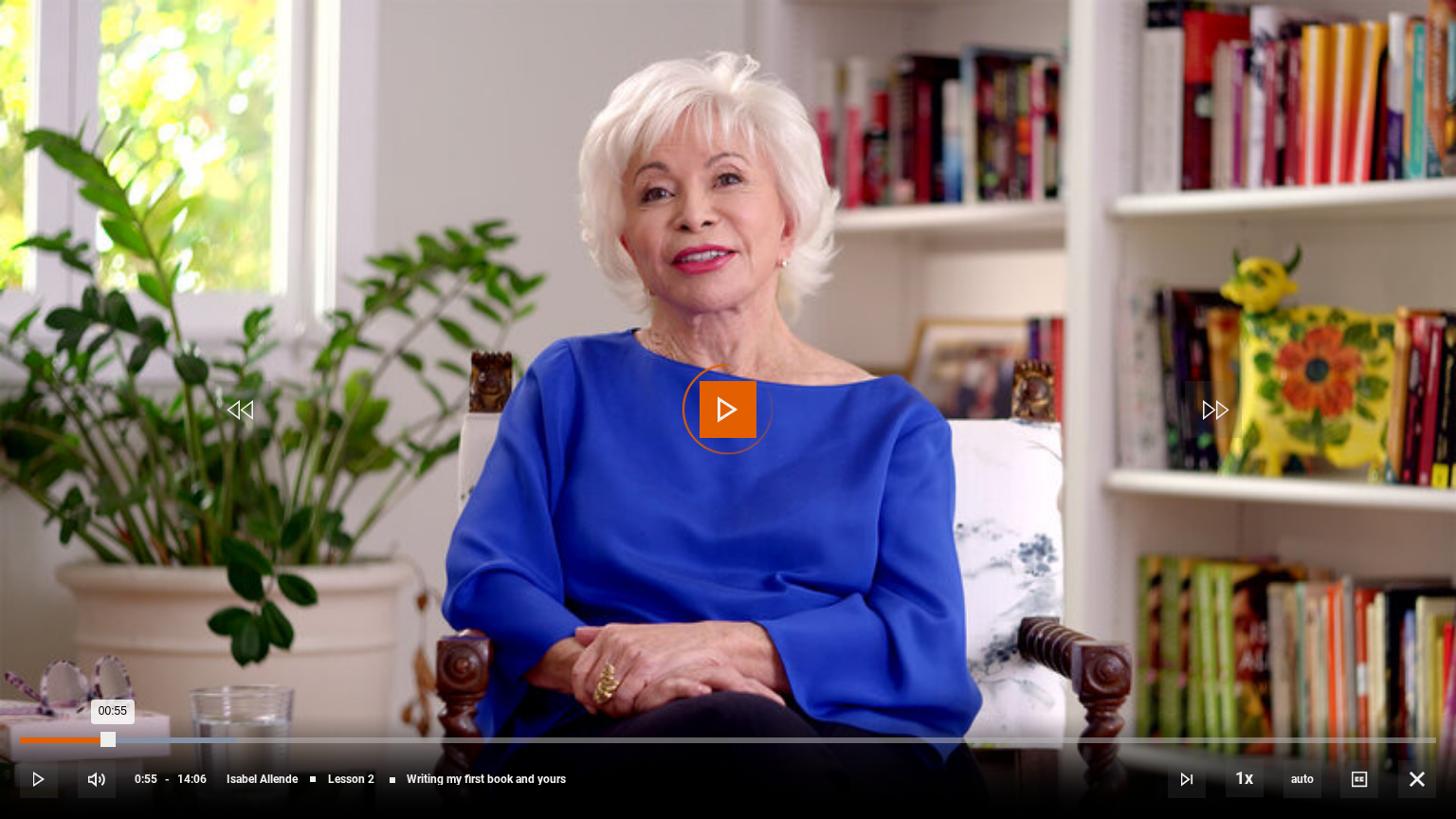 click on "Loaded :  15.37% 00:55 00:55" at bounding box center [728, 740] 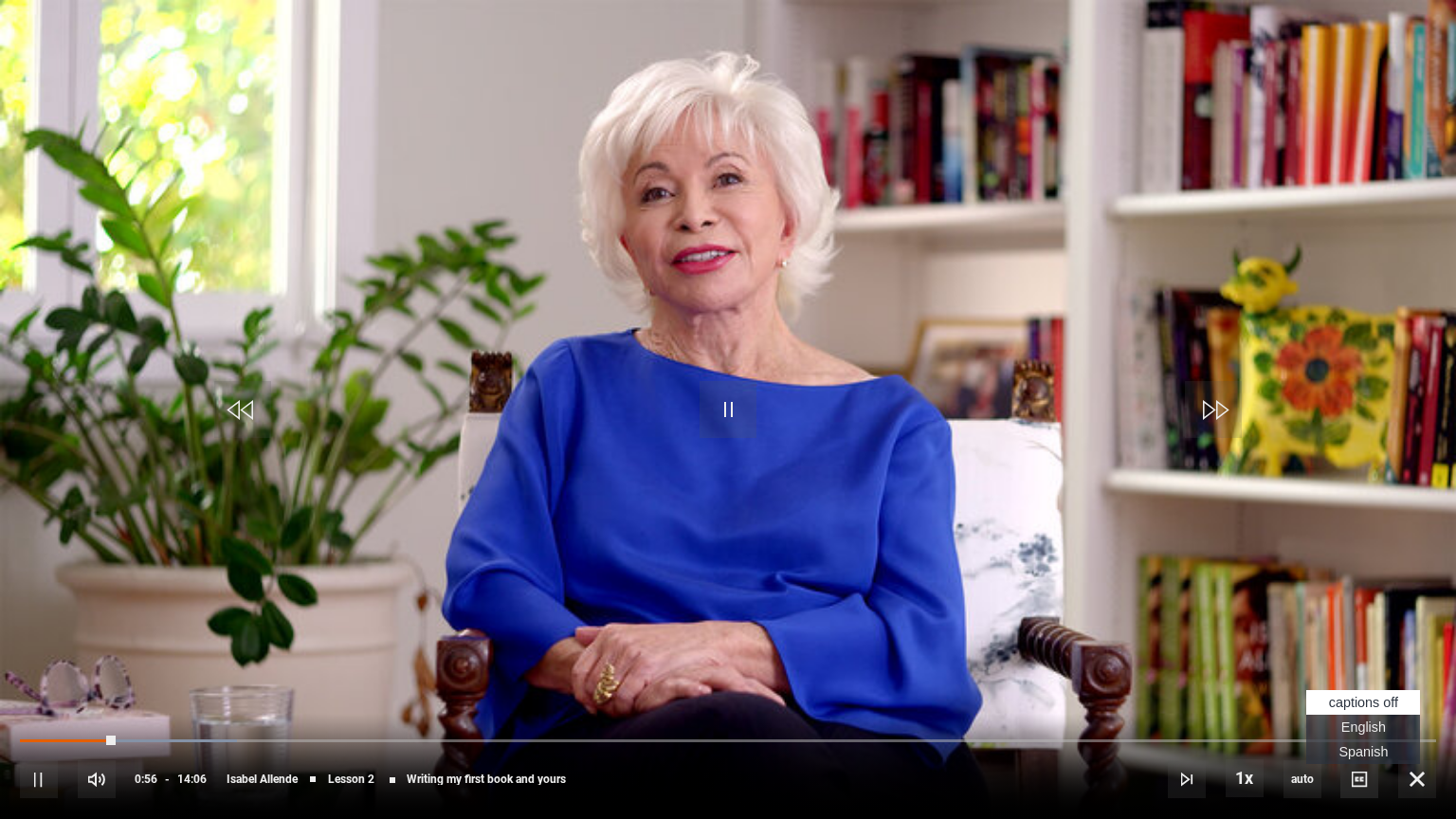 click at bounding box center (1359, 779) 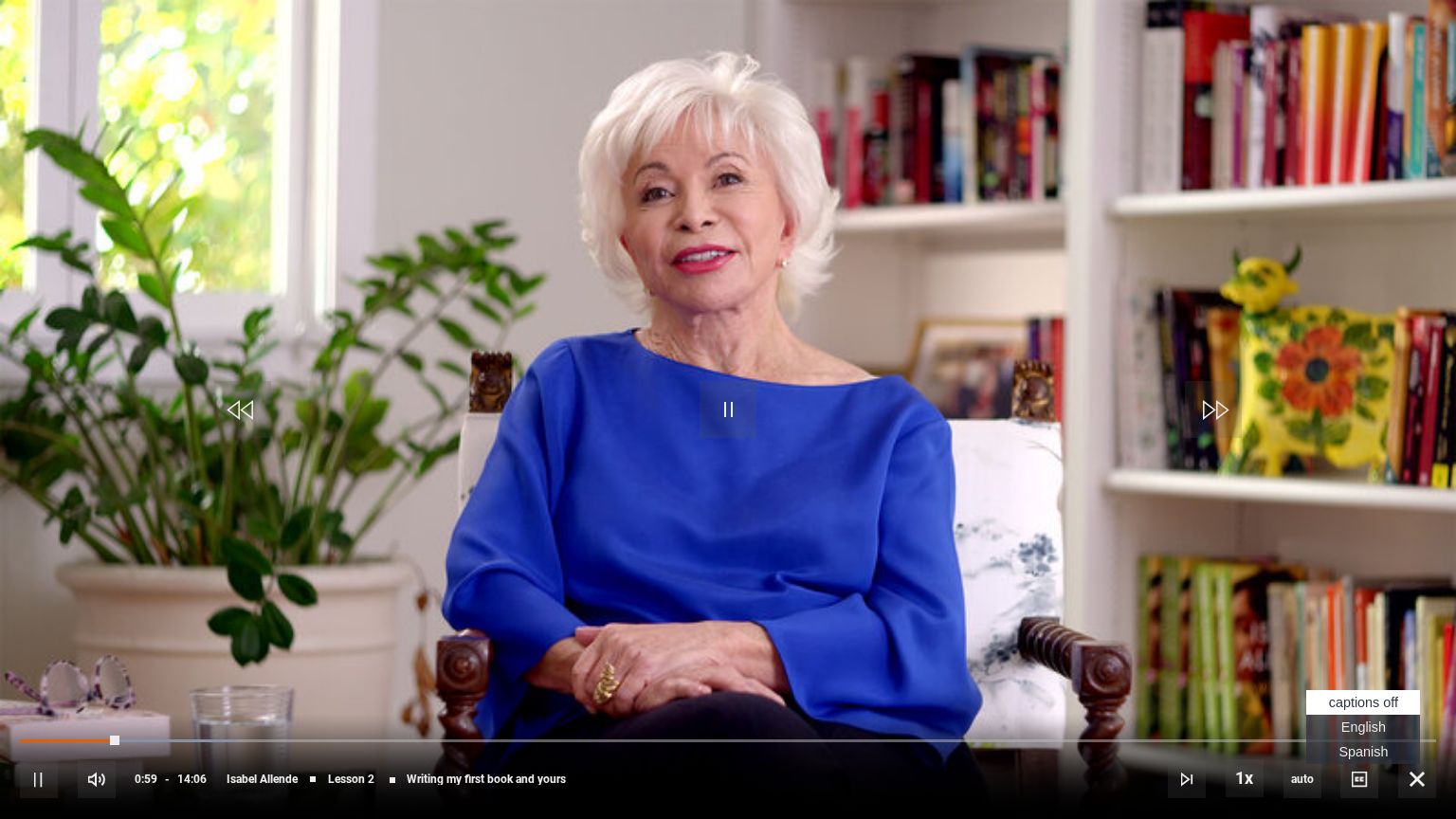 click on "English  Captions" at bounding box center [1363, 727] 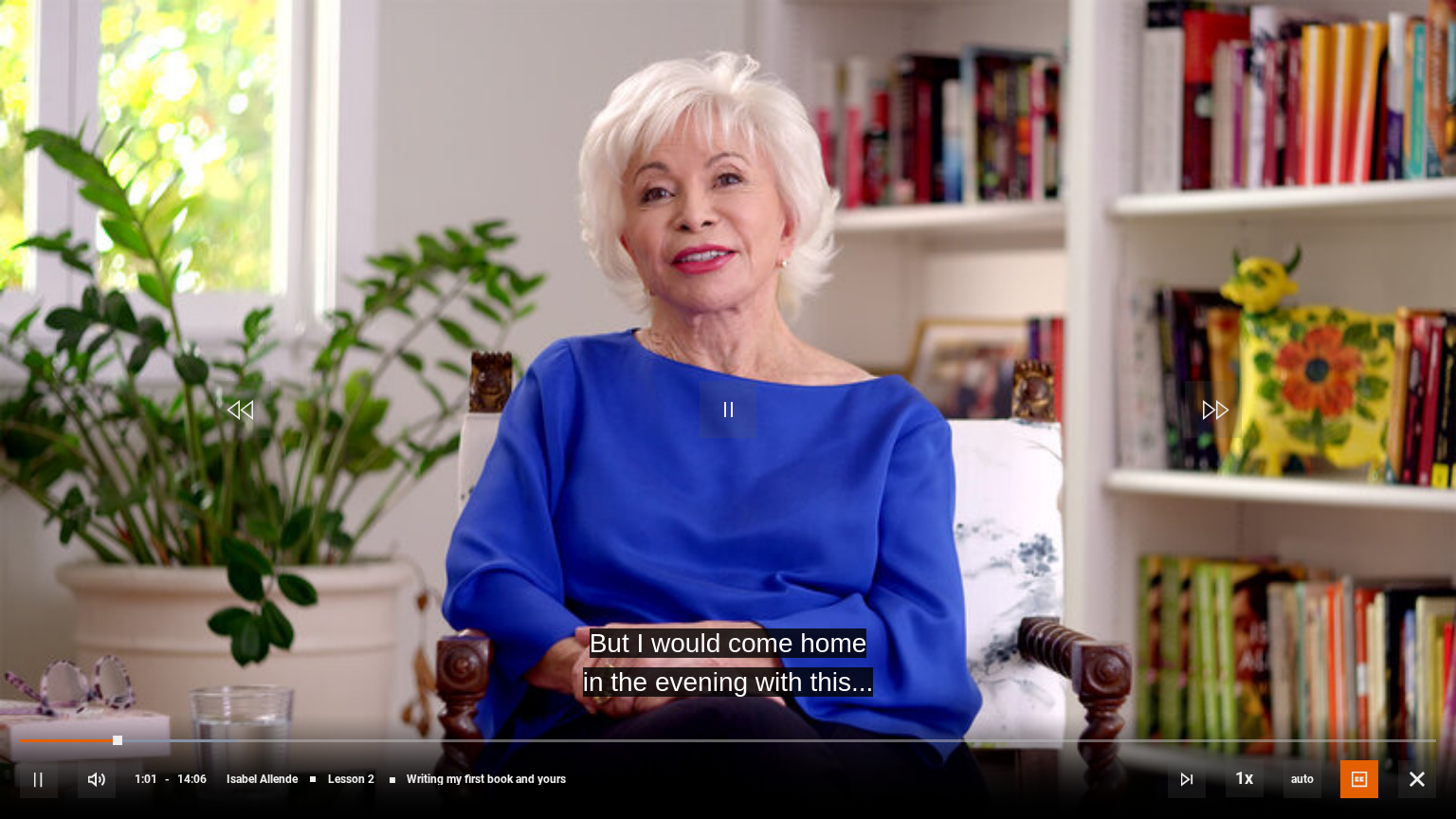 click on "10s Skip Back 10 seconds Pause 10s Skip Forward 10 seconds Loaded :  15.37% 04:44 01:01 Pause Mute 53% Current Time  1:01 - Duration  14:06
[FIRST] [LAST]
Lesson 2
Writing my first book and yours
1x Playback Rate 2x 1.5x 1x , selected 0.5x auto Quality 360p 720p 1080p 2160p Auto , selected Captions captions off English  Captions , selected Spanish  Captions" at bounding box center (728, 766) 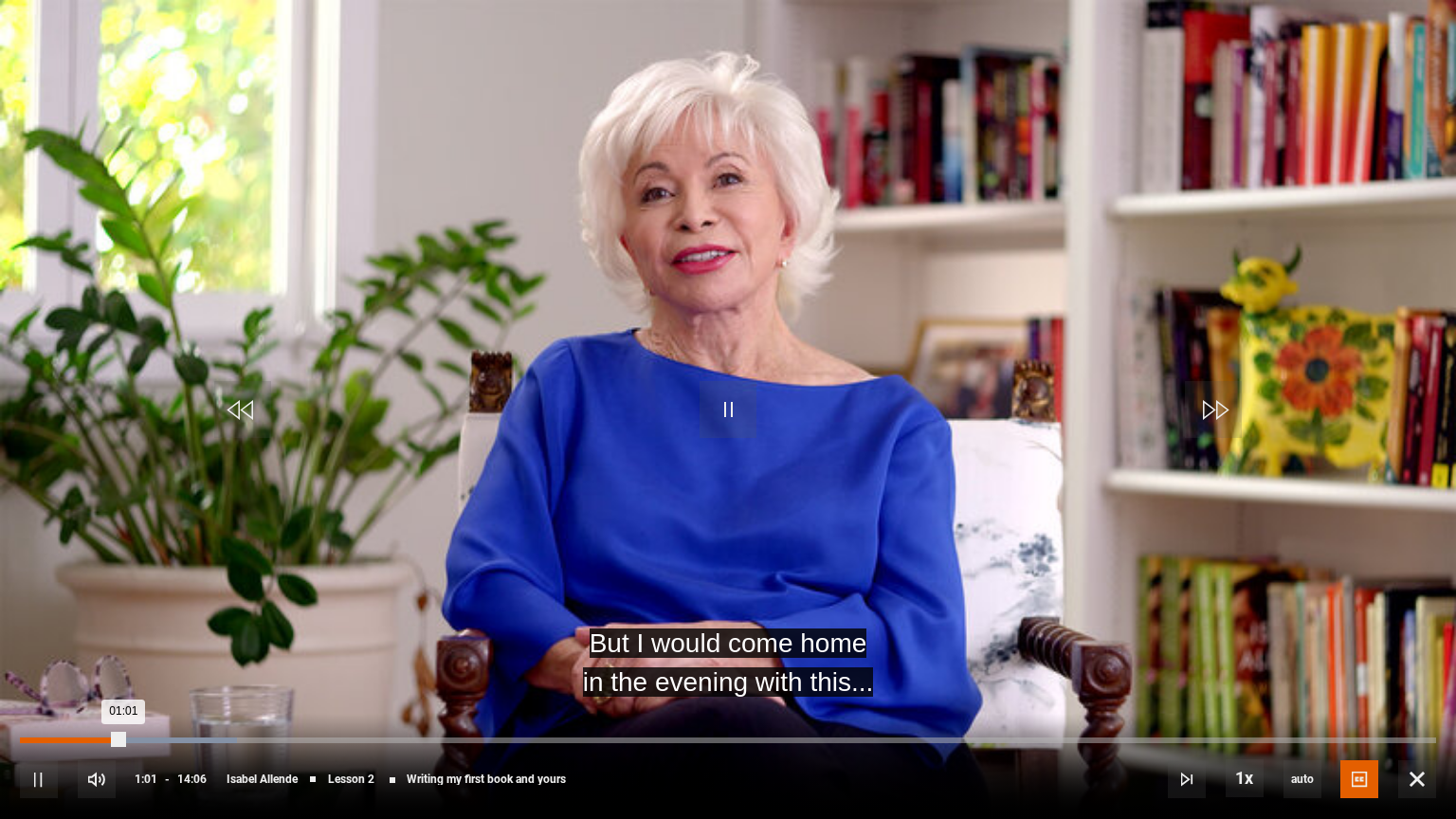 click on "01:01" at bounding box center [72, 740] 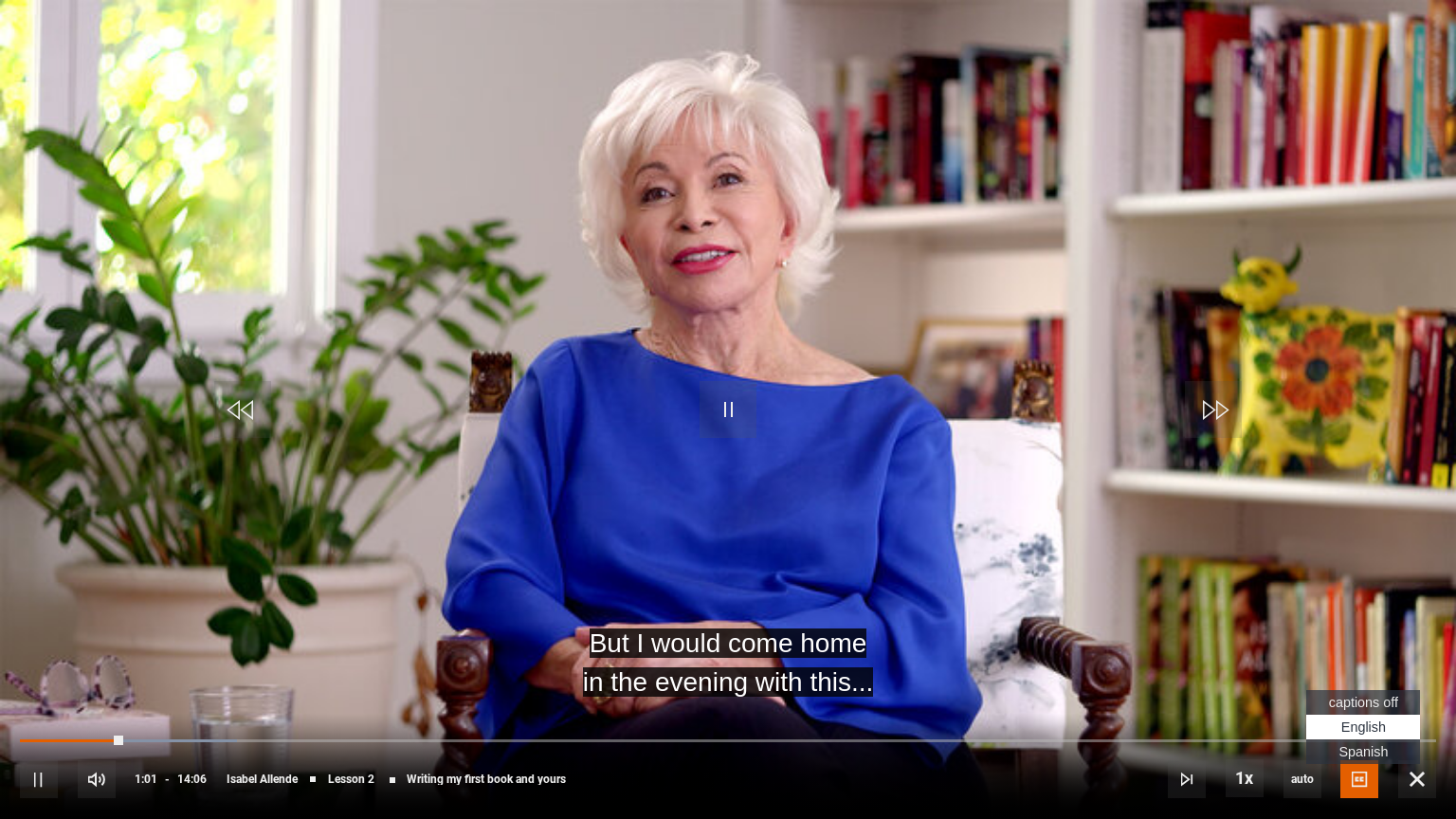 click on "captions off" at bounding box center (1363, 702) 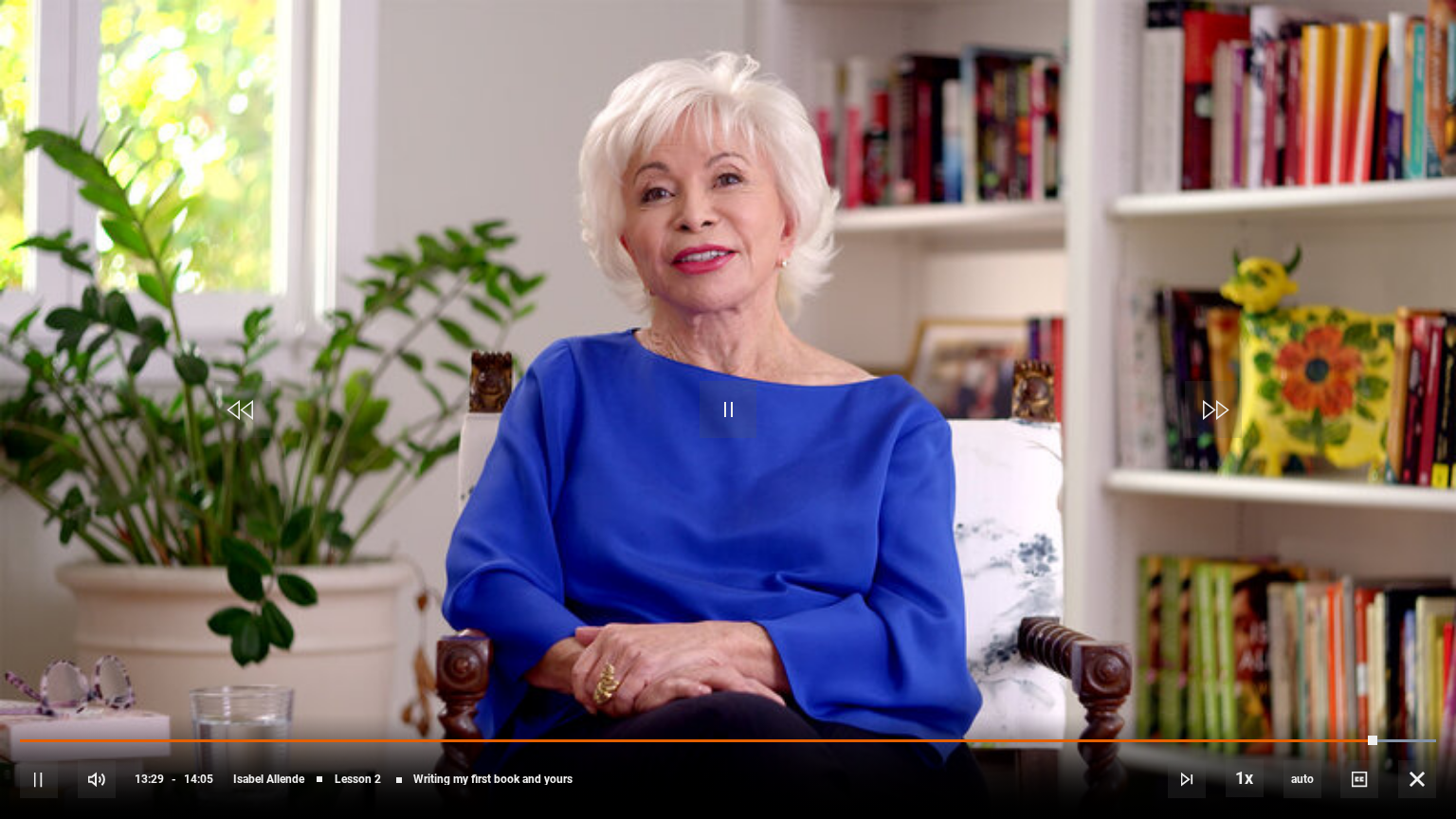 click on "10s Skip Back 10 seconds Pause 10s Skip Forward 10 seconds Loaded :  100.00% 13:16 13:30 Pause Mute 53% Current Time  13:29 - Duration  14:05
[FIRST] [LAST]
Lesson 2
Writing my first book and yours
1x Playback Rate 2x 1.5x 1x , selected 0.5x auto Quality 360p 720p 1080p 2160p Auto , selected Captions captions off , selected English  Captions Spanish  Captions" at bounding box center (728, 766) 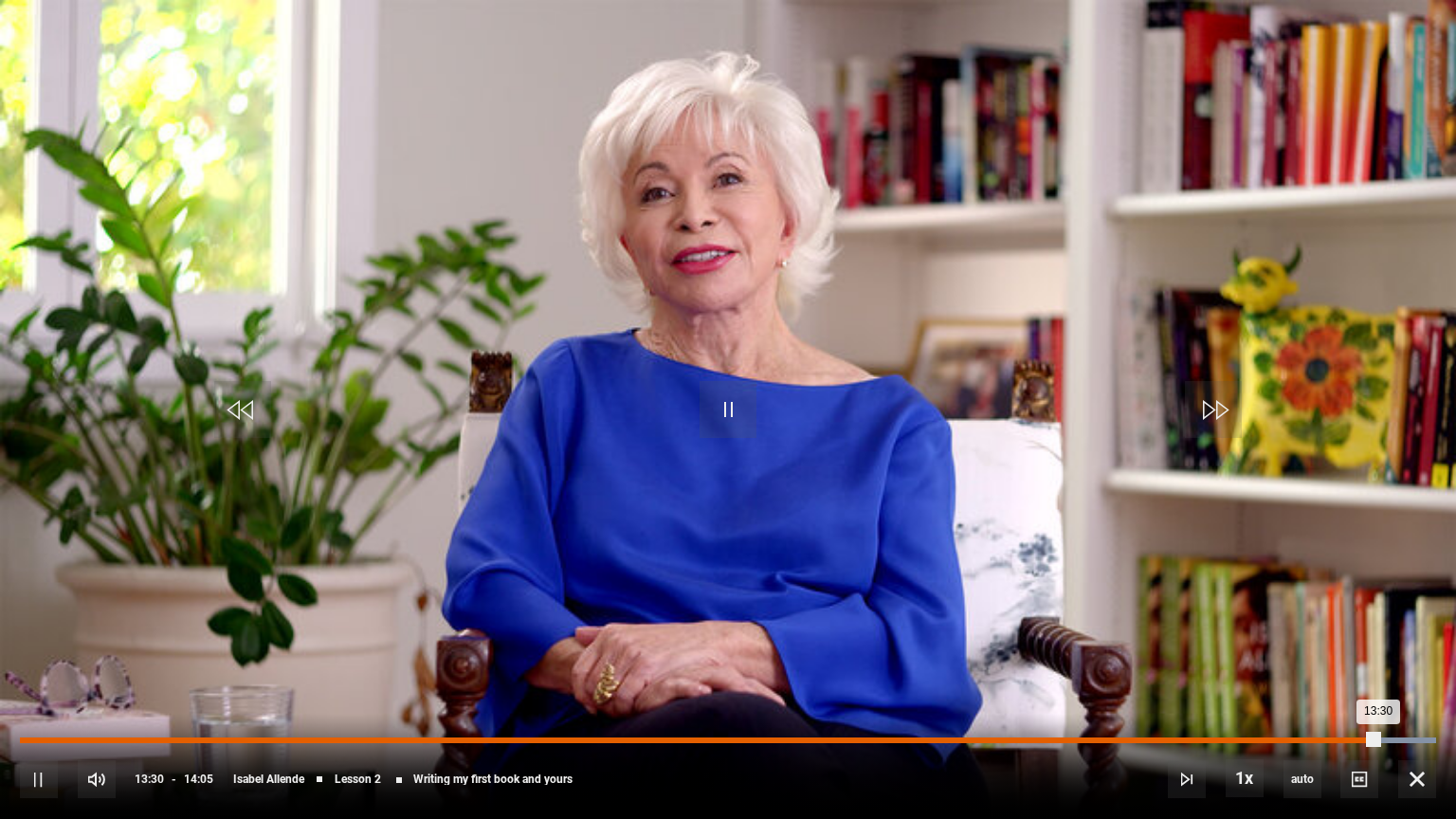 click on "Loaded :  100.00% 13:17 13:30" at bounding box center (728, 740) 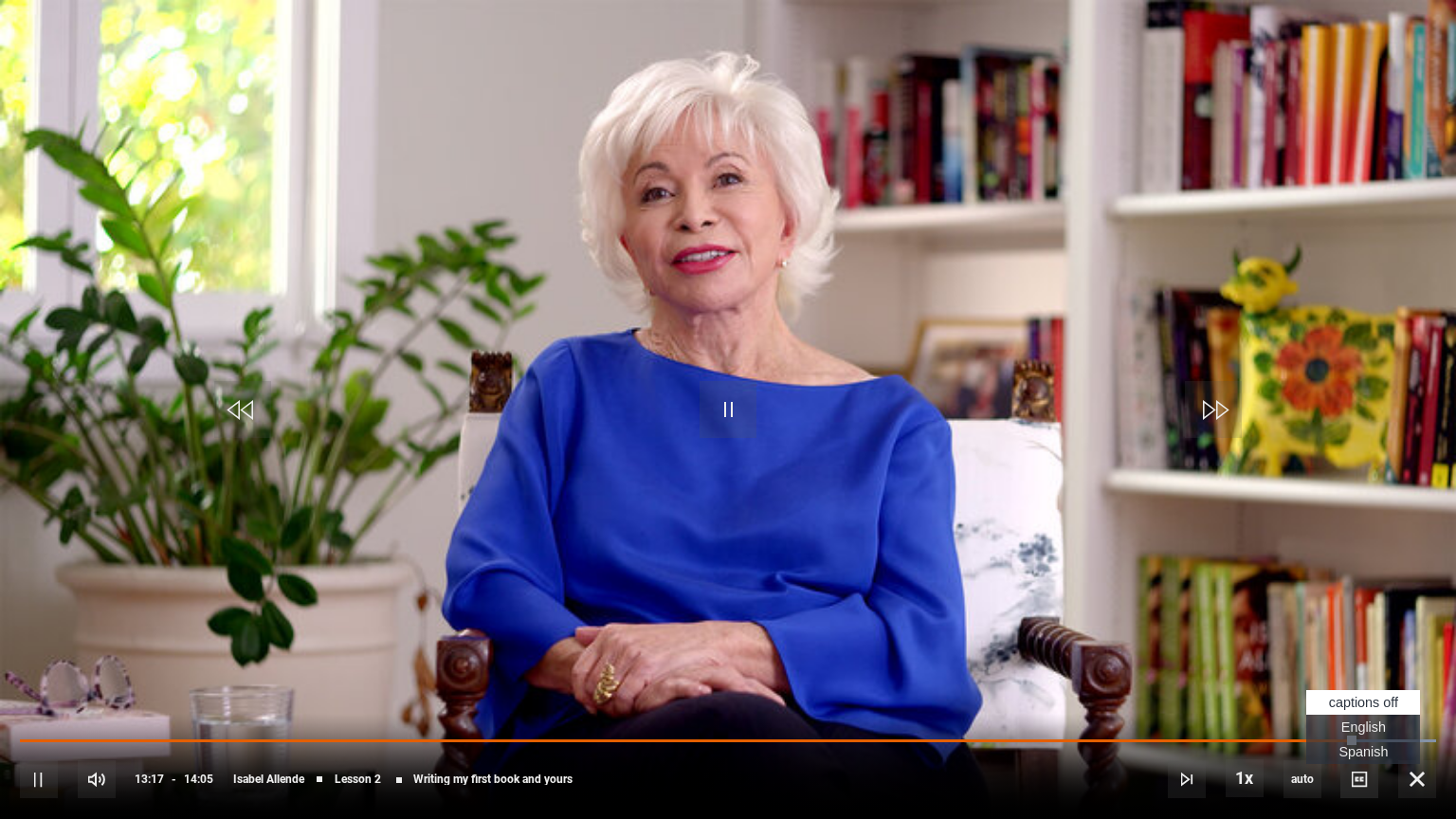 click at bounding box center [1359, 779] 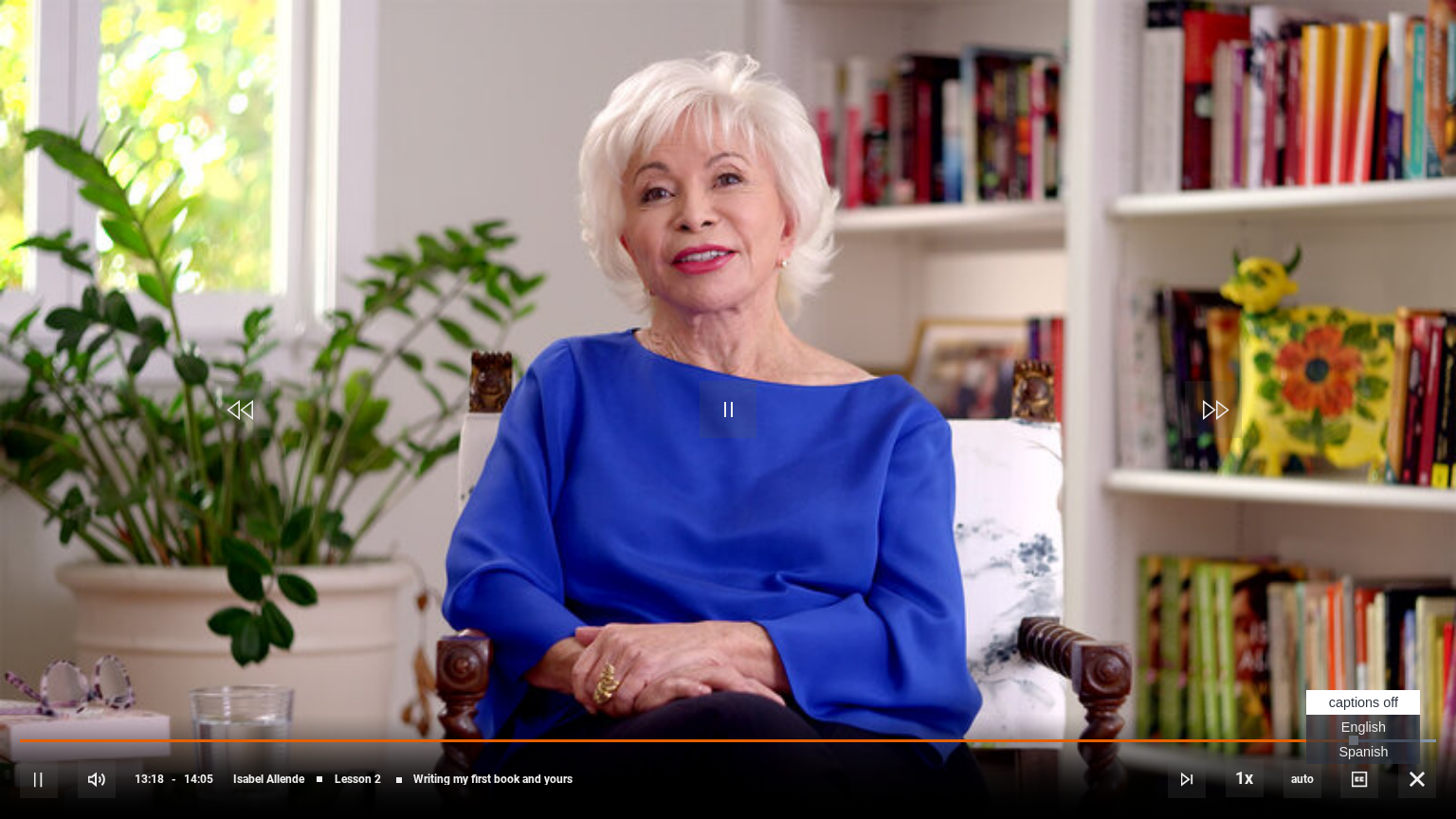click on "English  Captions" at bounding box center (1363, 727) 